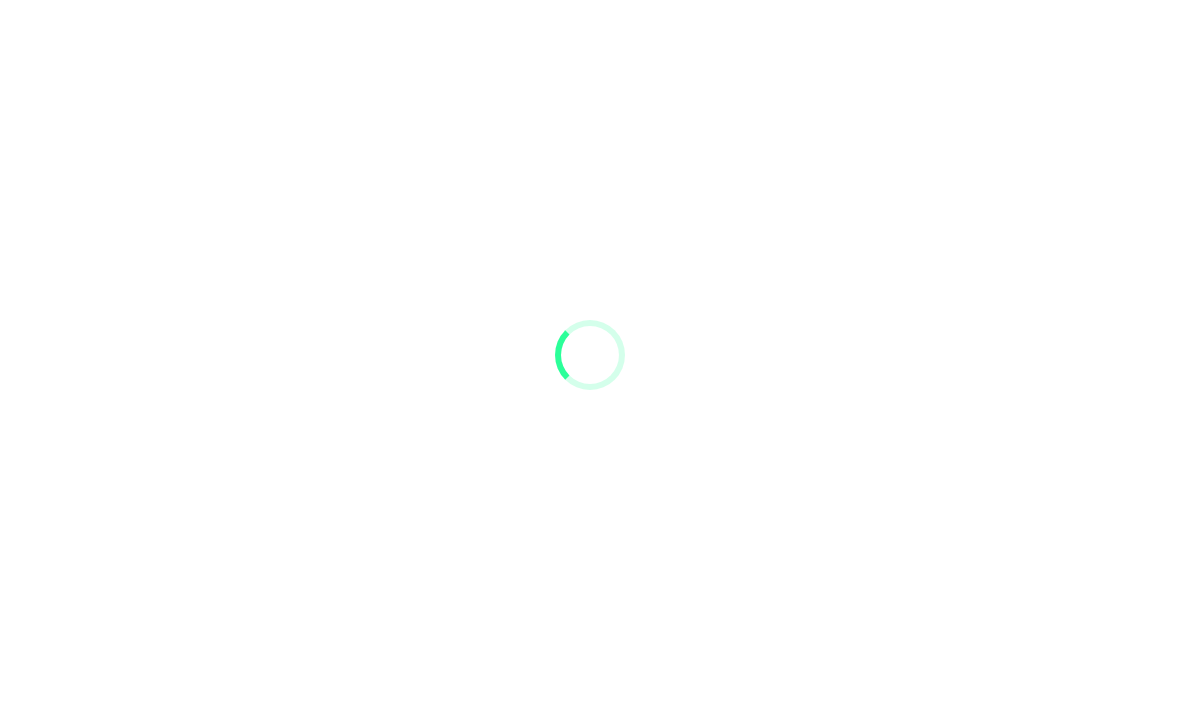 scroll, scrollTop: 0, scrollLeft: 0, axis: both 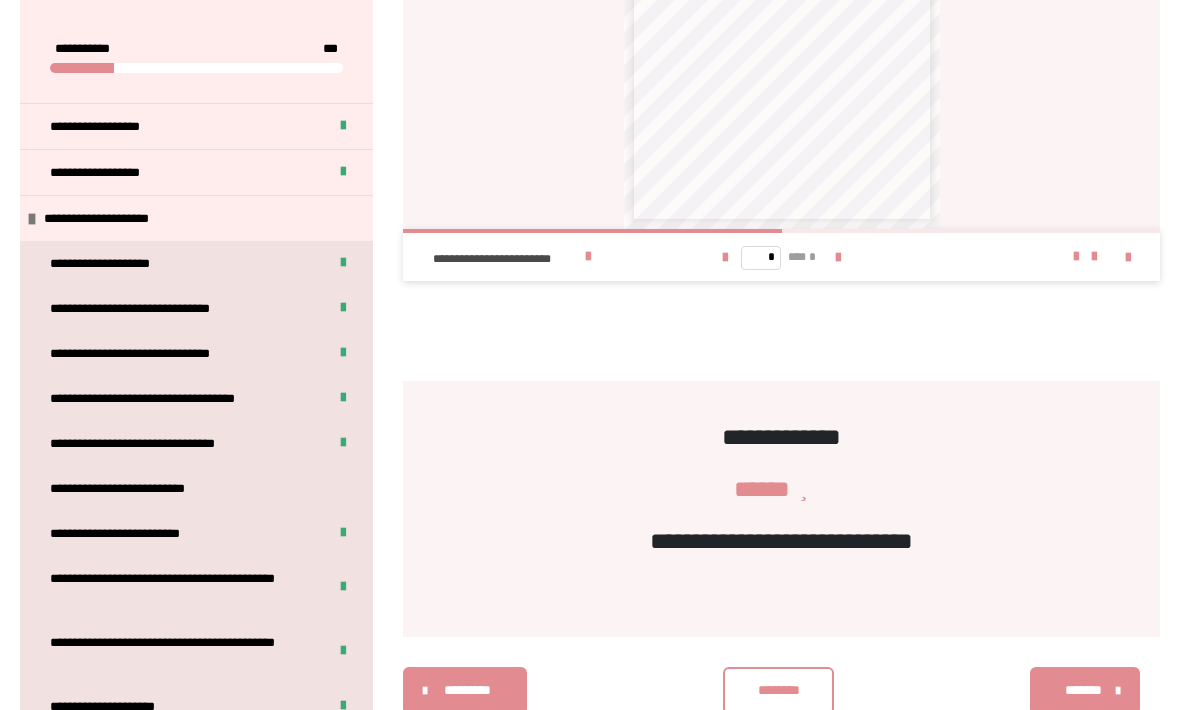 click on "**********" at bounding box center [109, 219] 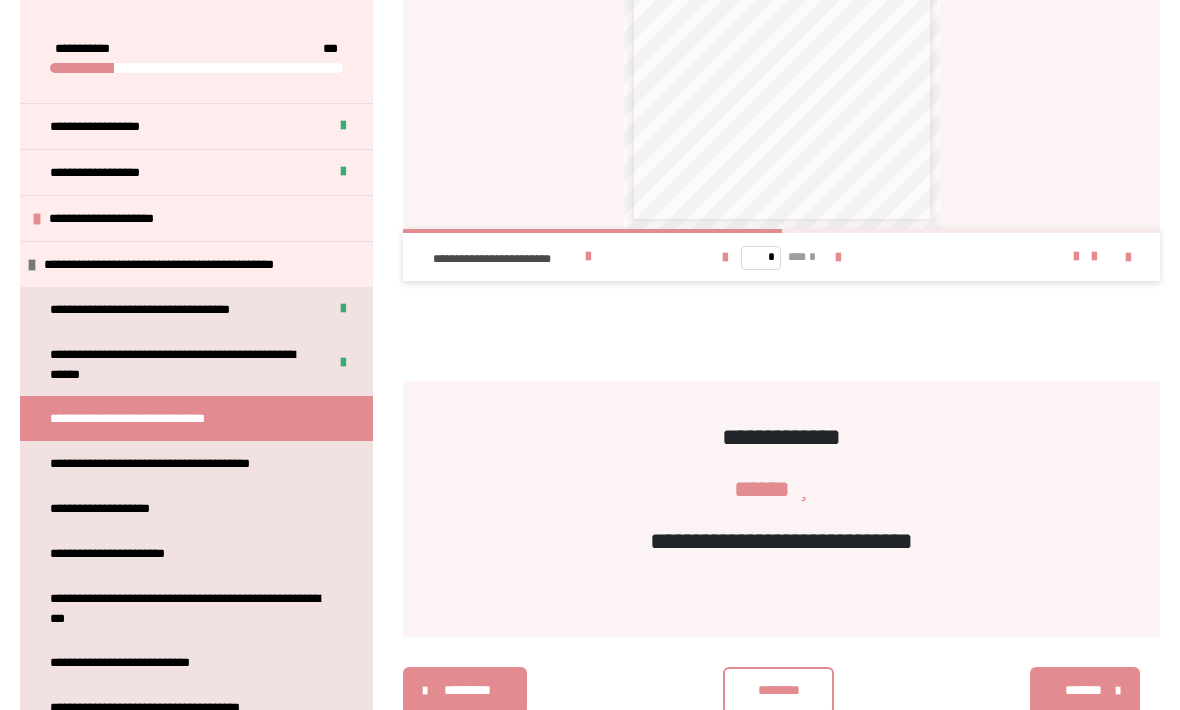 scroll, scrollTop: 1821, scrollLeft: 0, axis: vertical 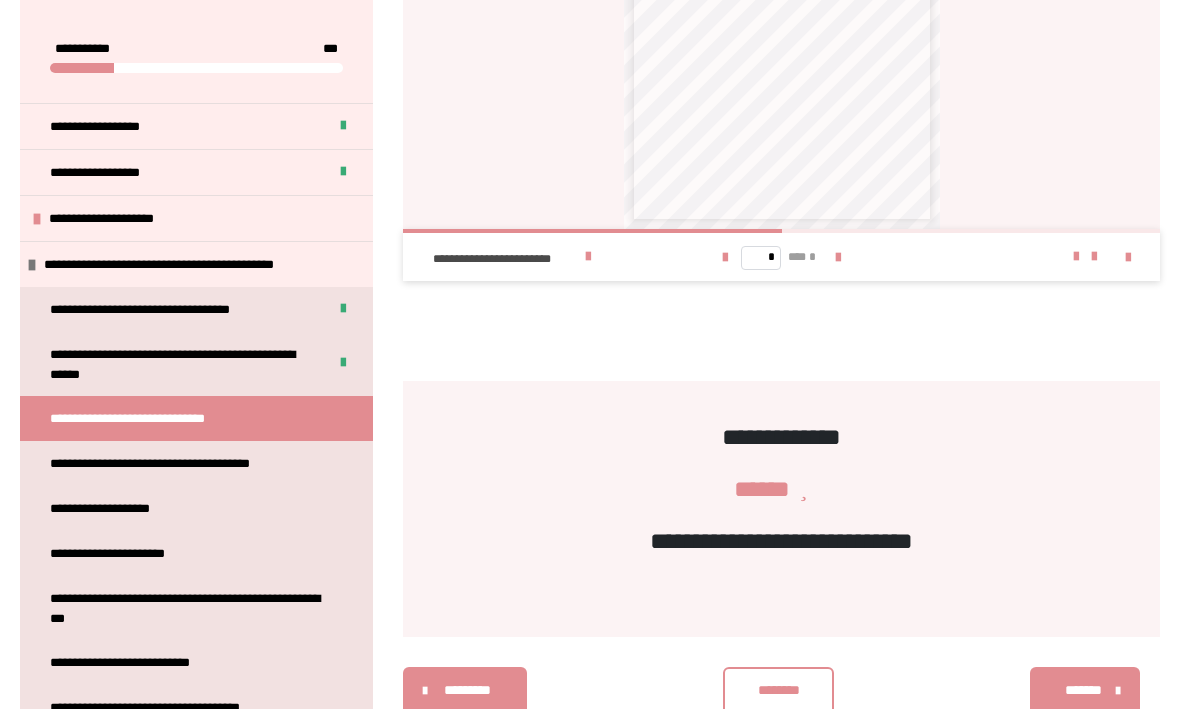 click on "**********" at bounding box center [175, 464] 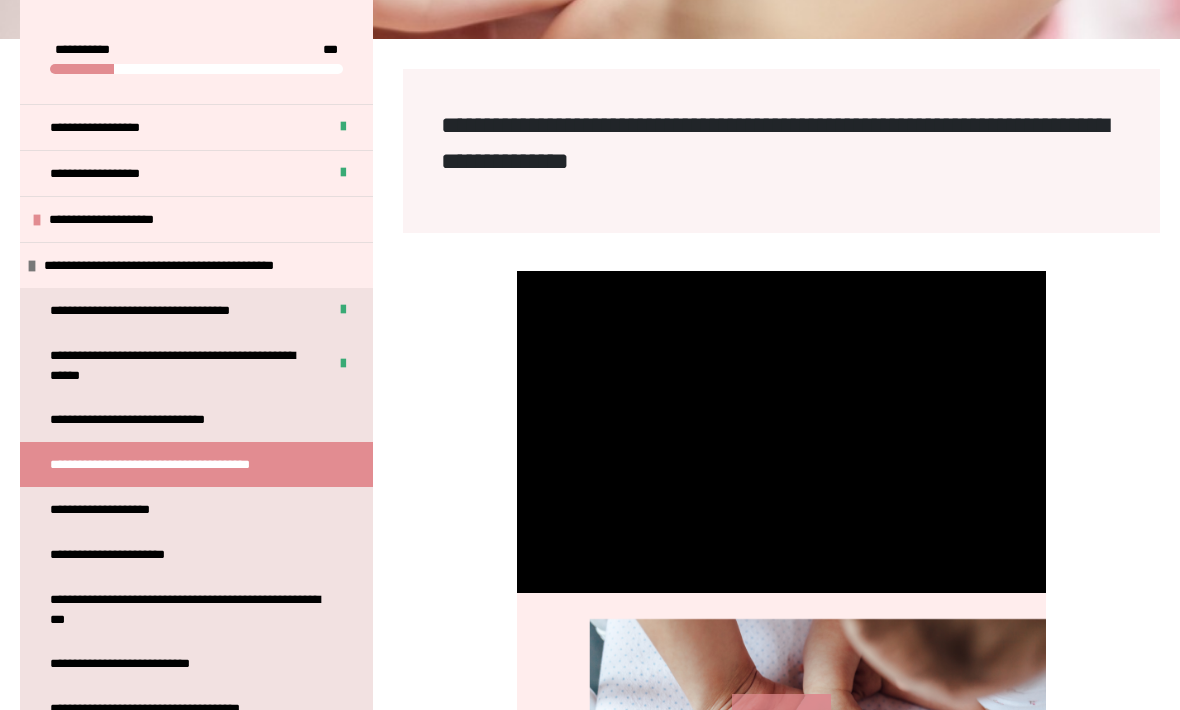 click on "**********" at bounding box center (196, 419) 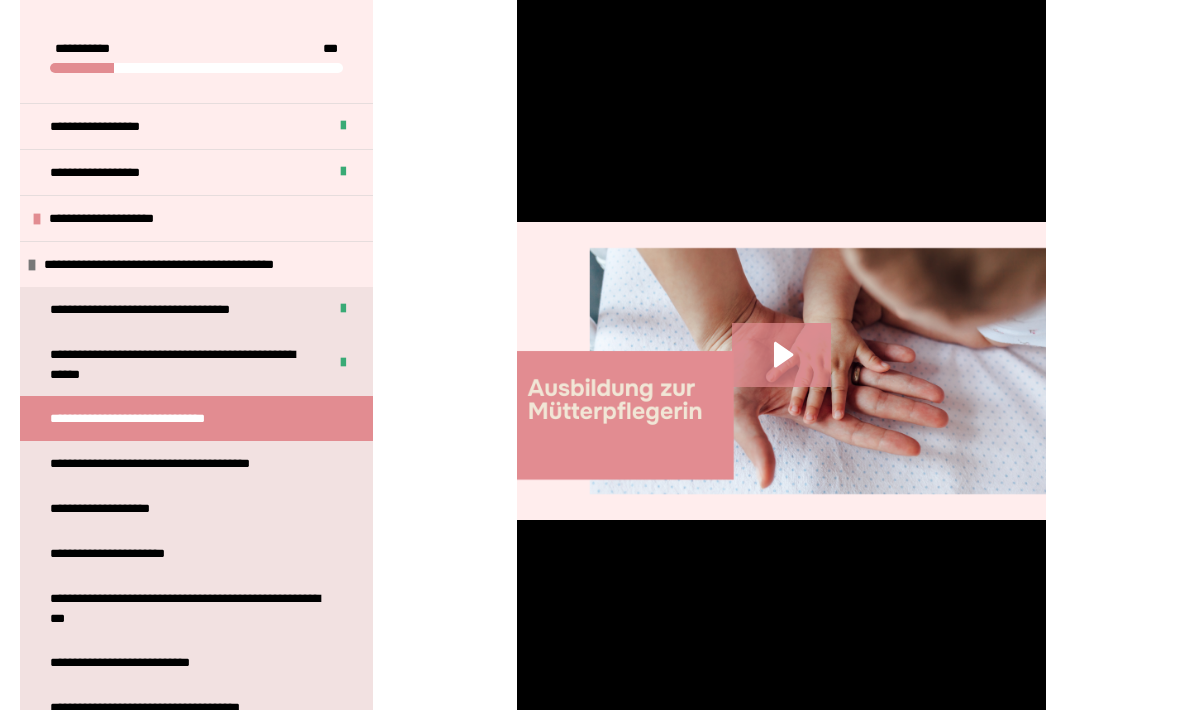 scroll, scrollTop: 612, scrollLeft: 0, axis: vertical 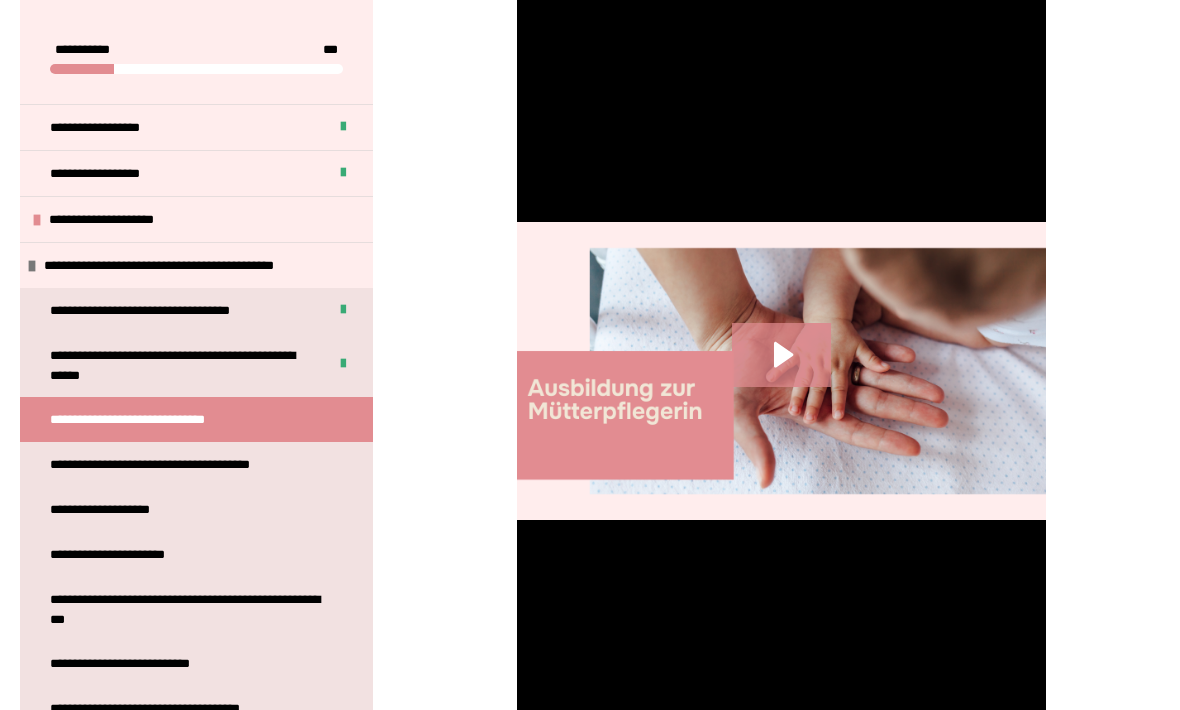 click 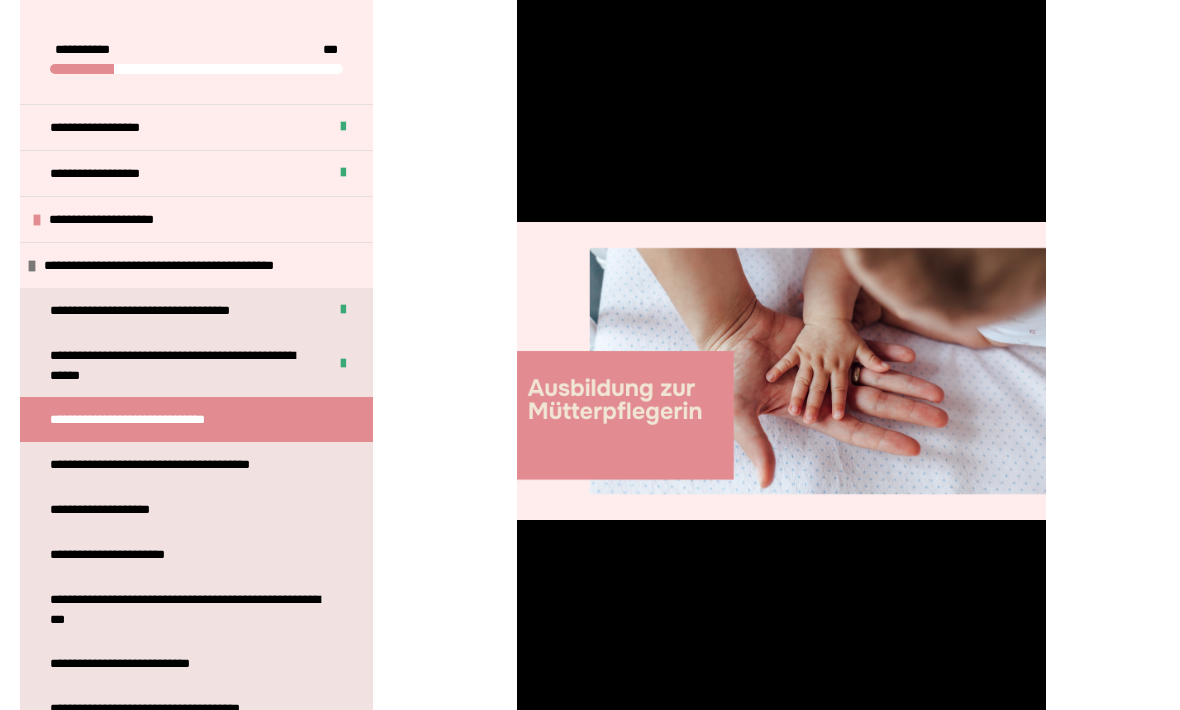click at bounding box center [782, 371] 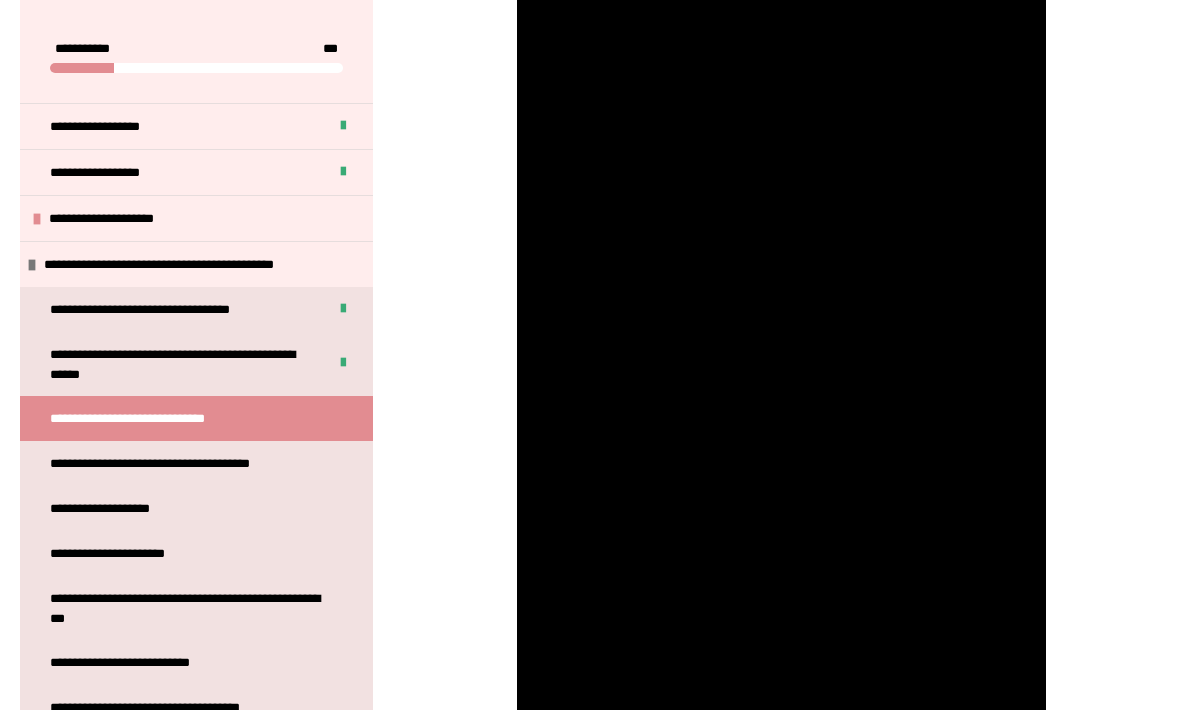 scroll, scrollTop: 732, scrollLeft: 0, axis: vertical 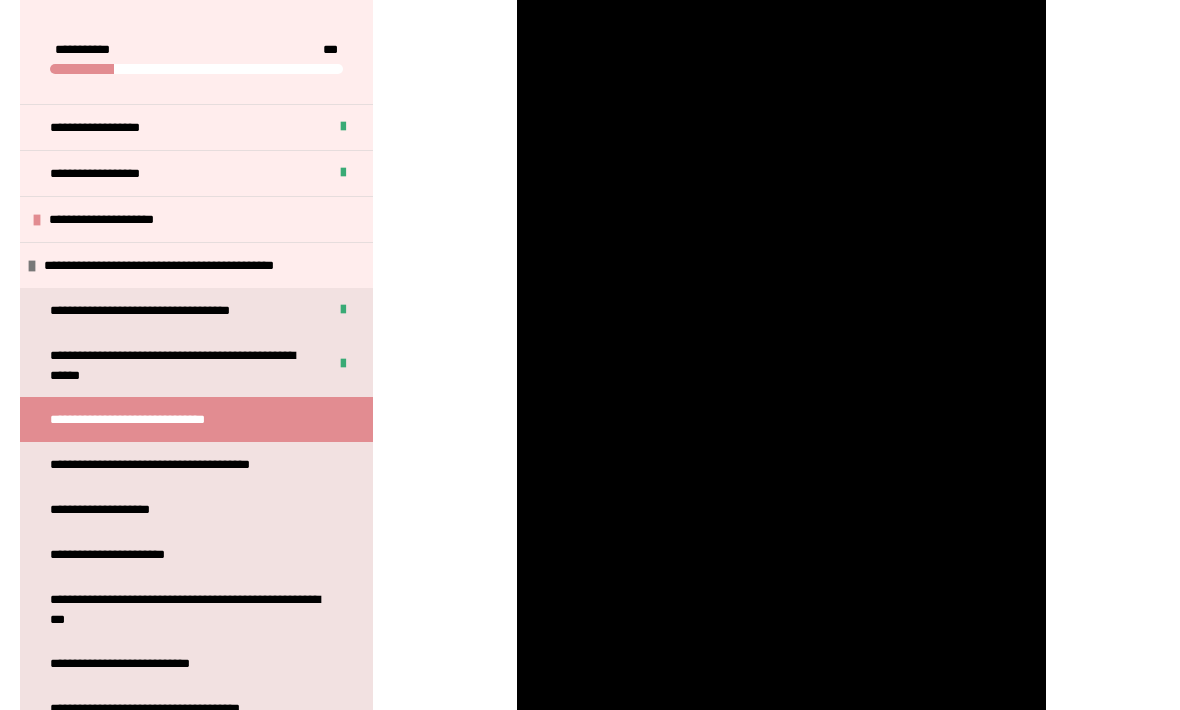 click at bounding box center [782, 251] 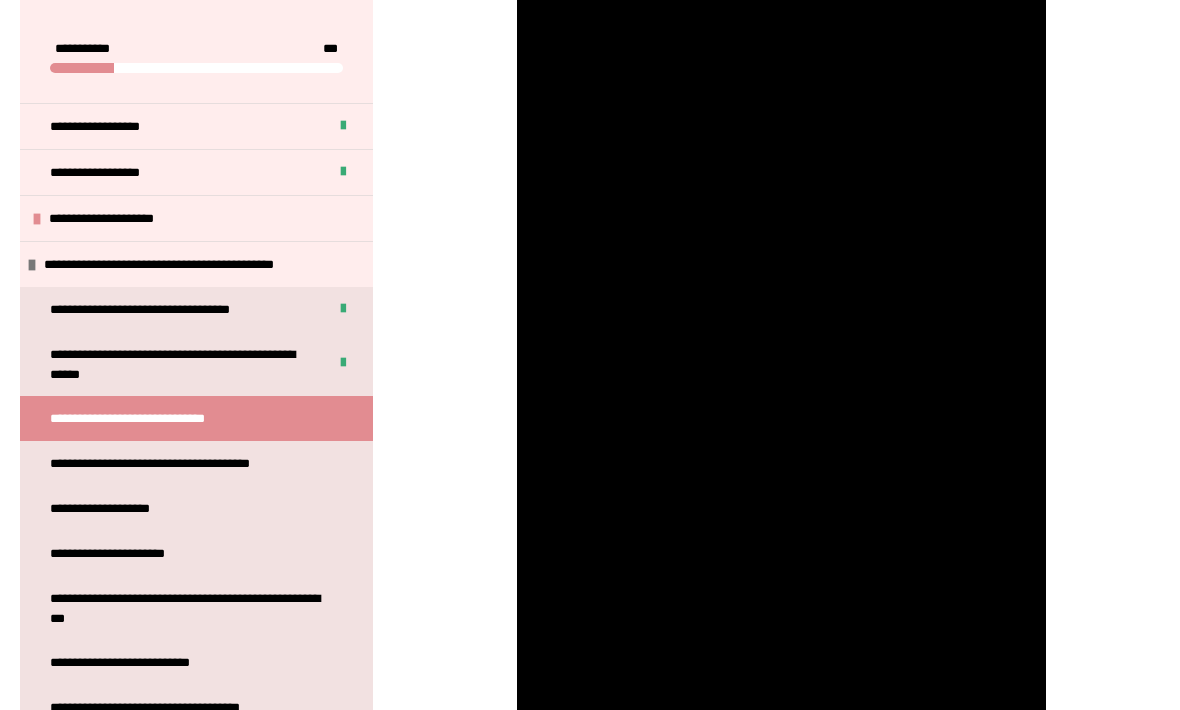 scroll, scrollTop: 742, scrollLeft: 0, axis: vertical 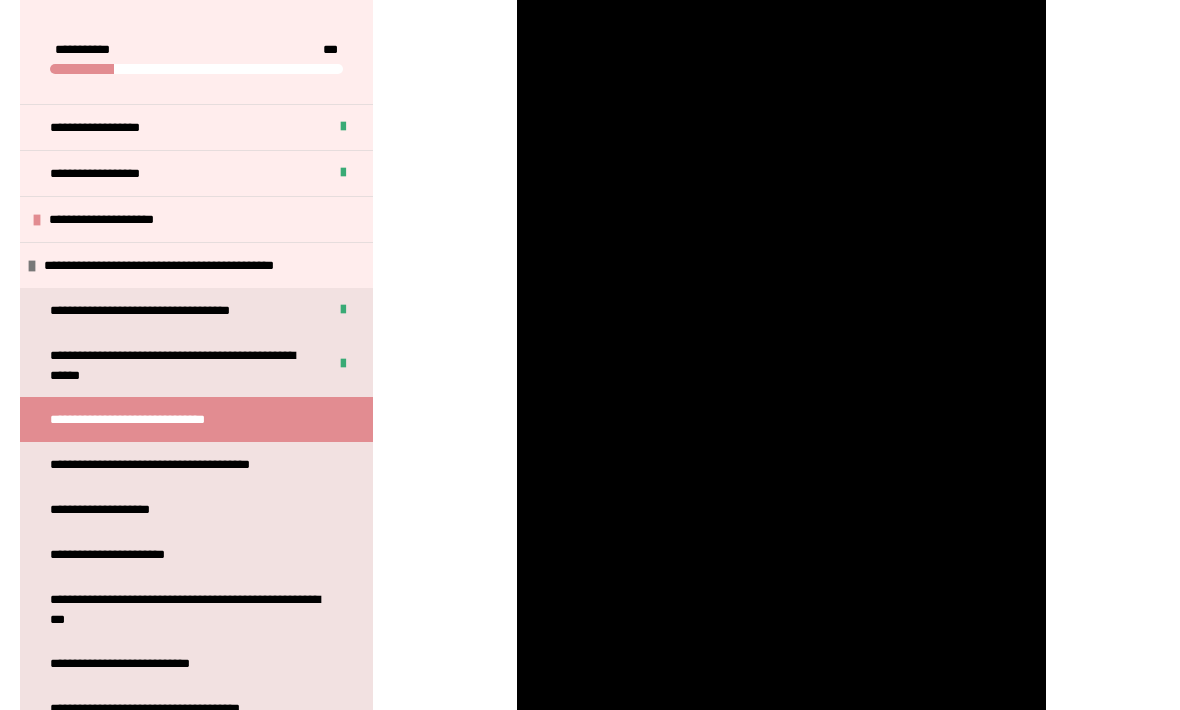 click at bounding box center (782, 241) 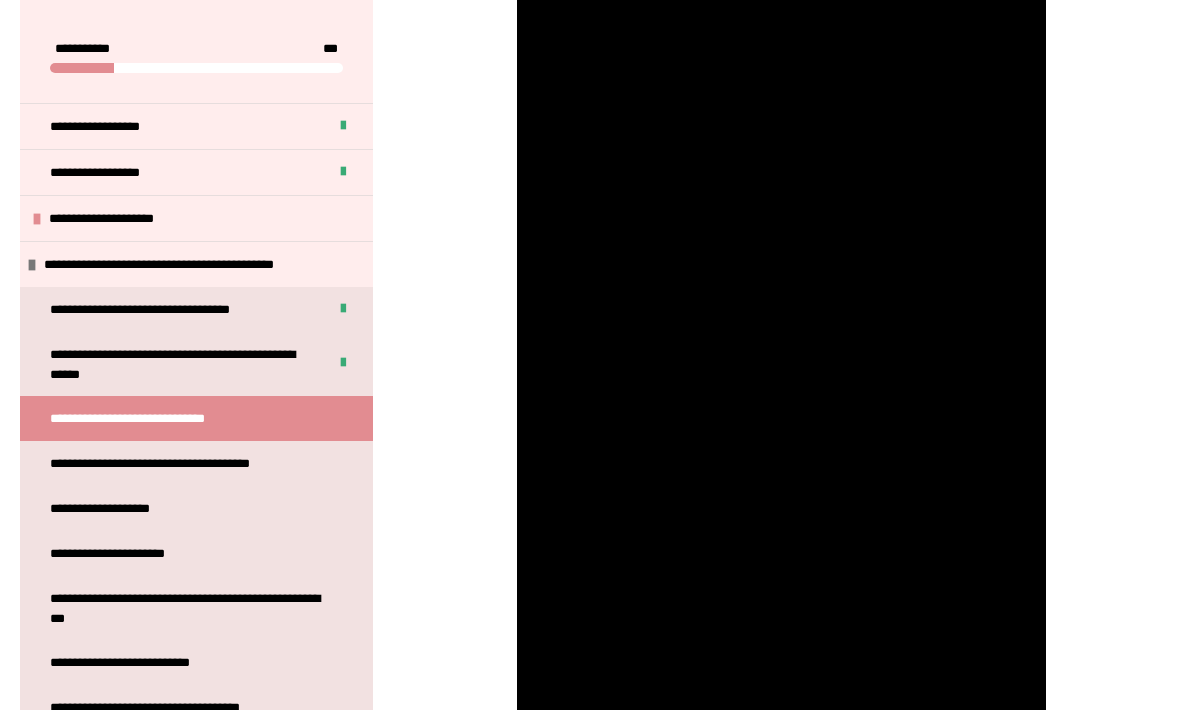 scroll, scrollTop: 704, scrollLeft: 0, axis: vertical 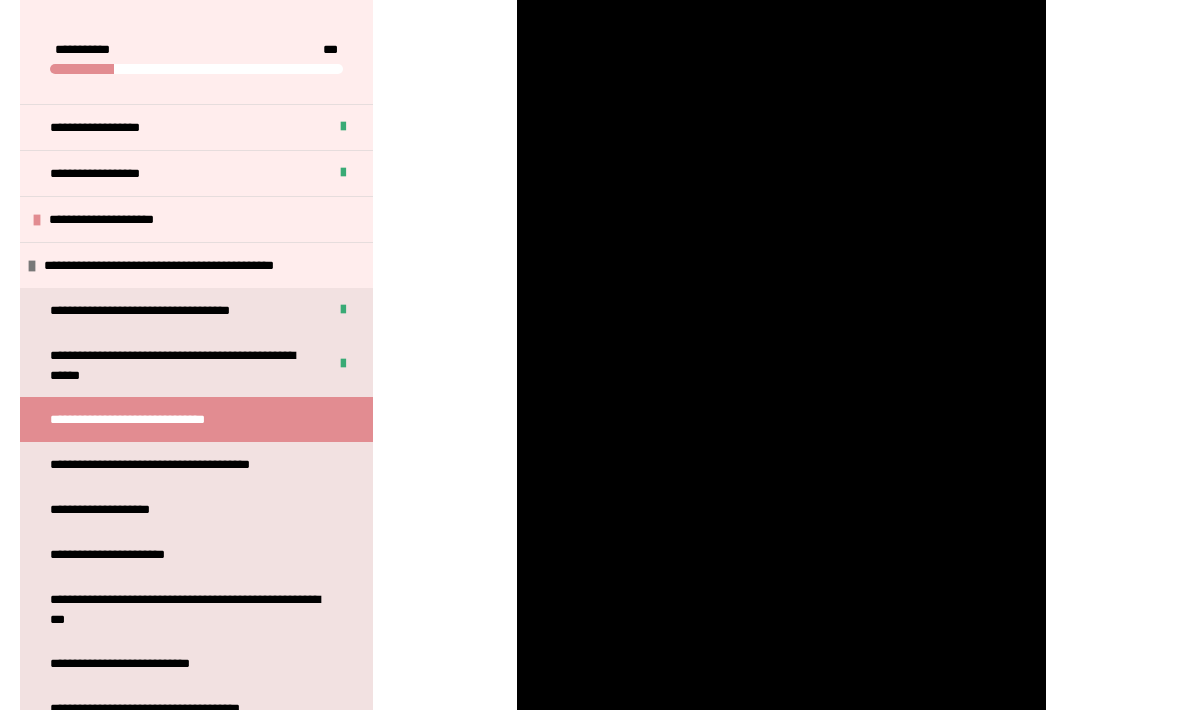 click at bounding box center [782, 279] 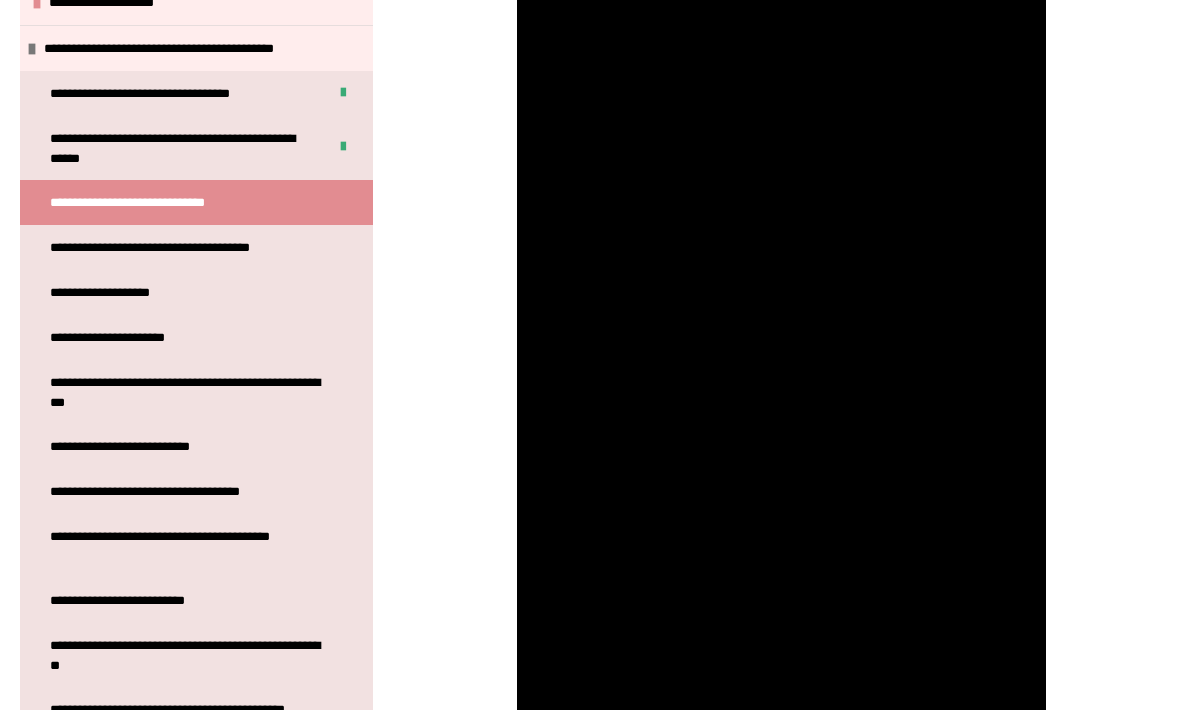 scroll, scrollTop: 227, scrollLeft: 0, axis: vertical 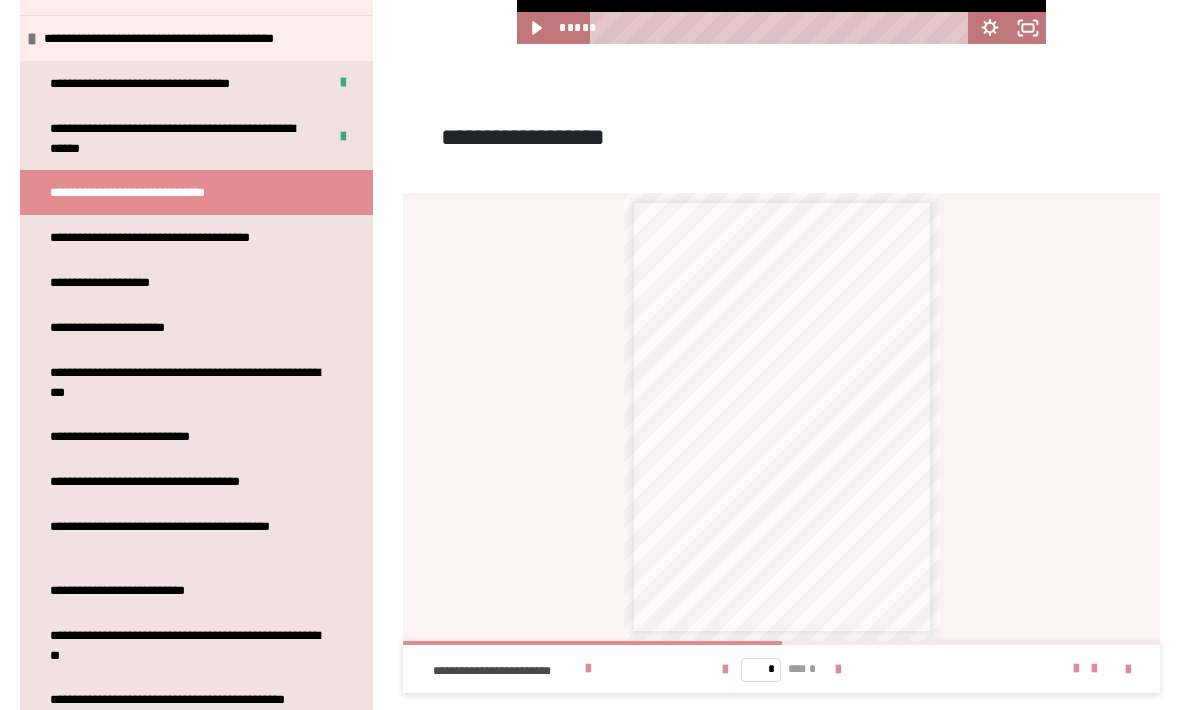 click at bounding box center (838, 670) 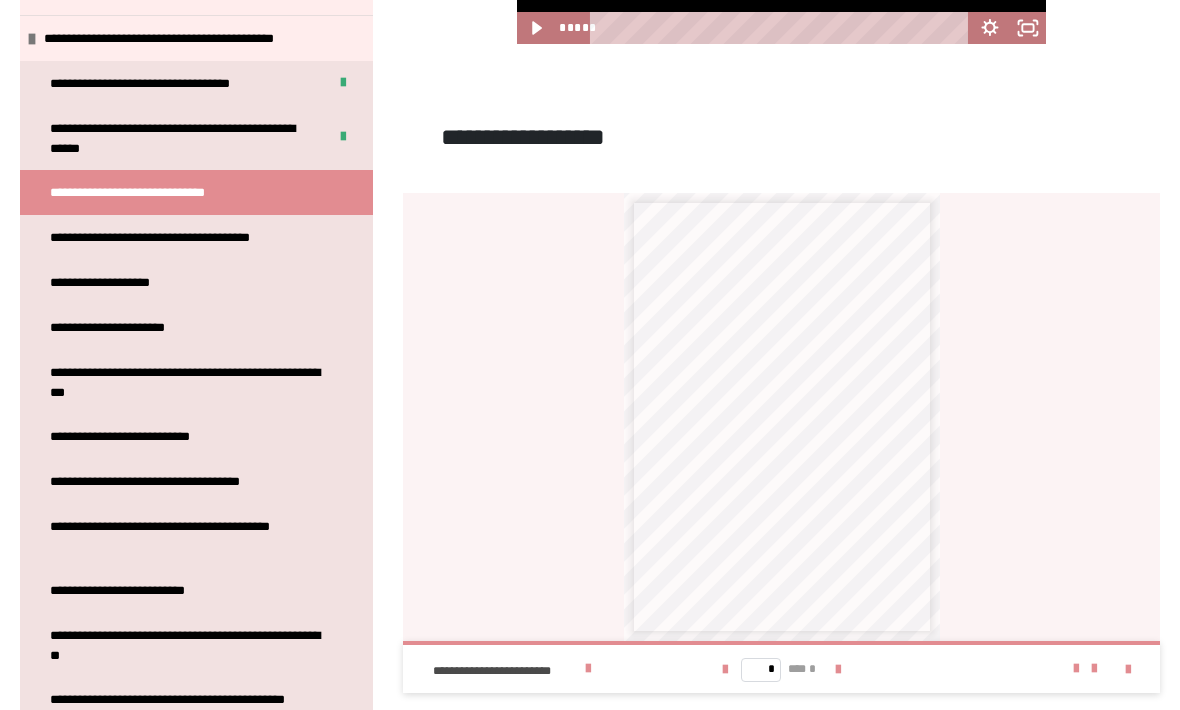click on "**********" at bounding box center [196, 282] 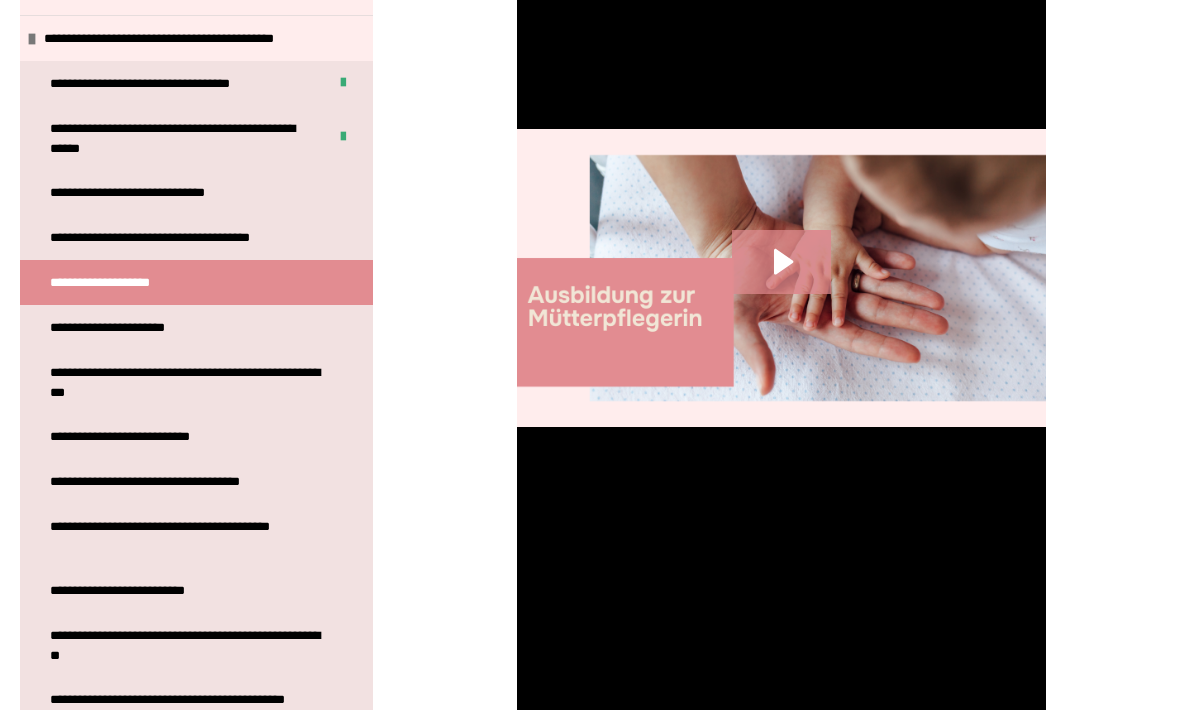 scroll, scrollTop: 703, scrollLeft: 0, axis: vertical 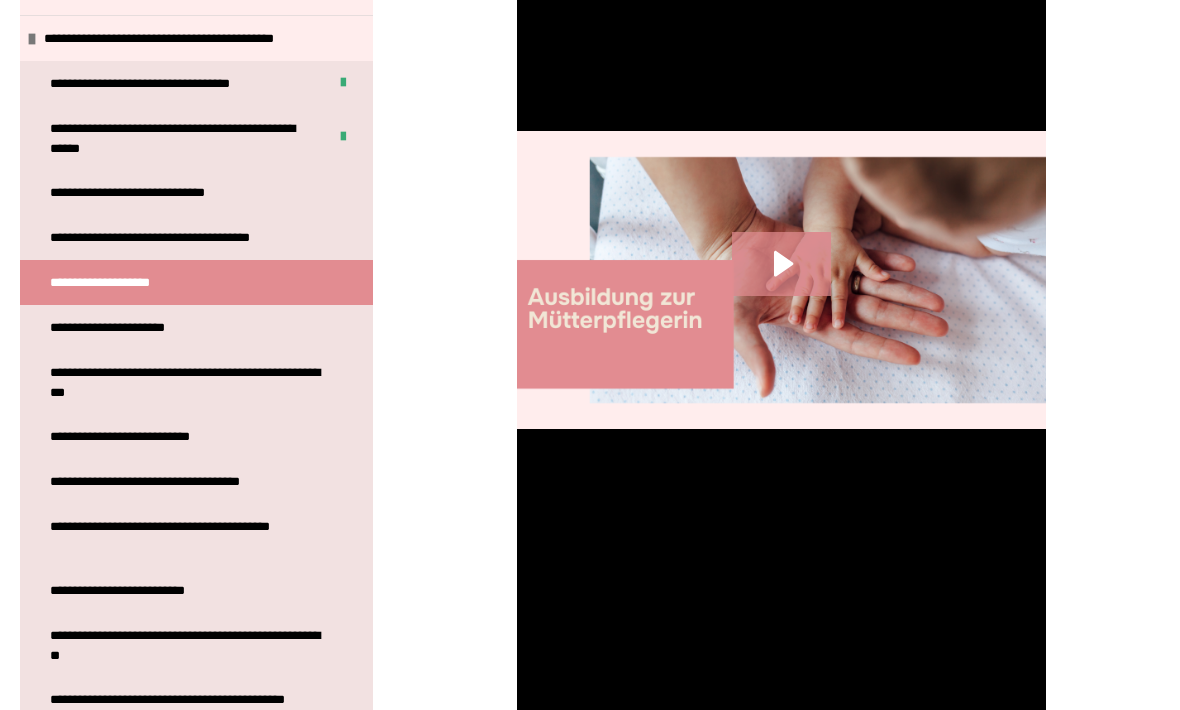 click 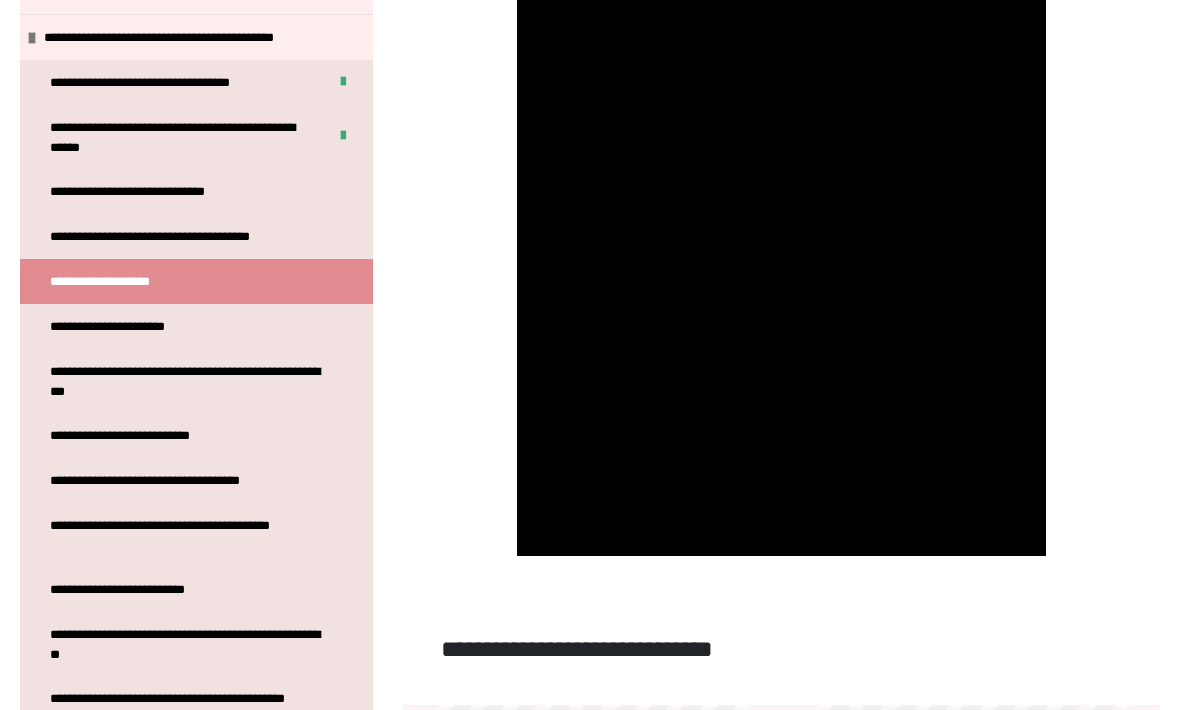 scroll, scrollTop: 912, scrollLeft: 0, axis: vertical 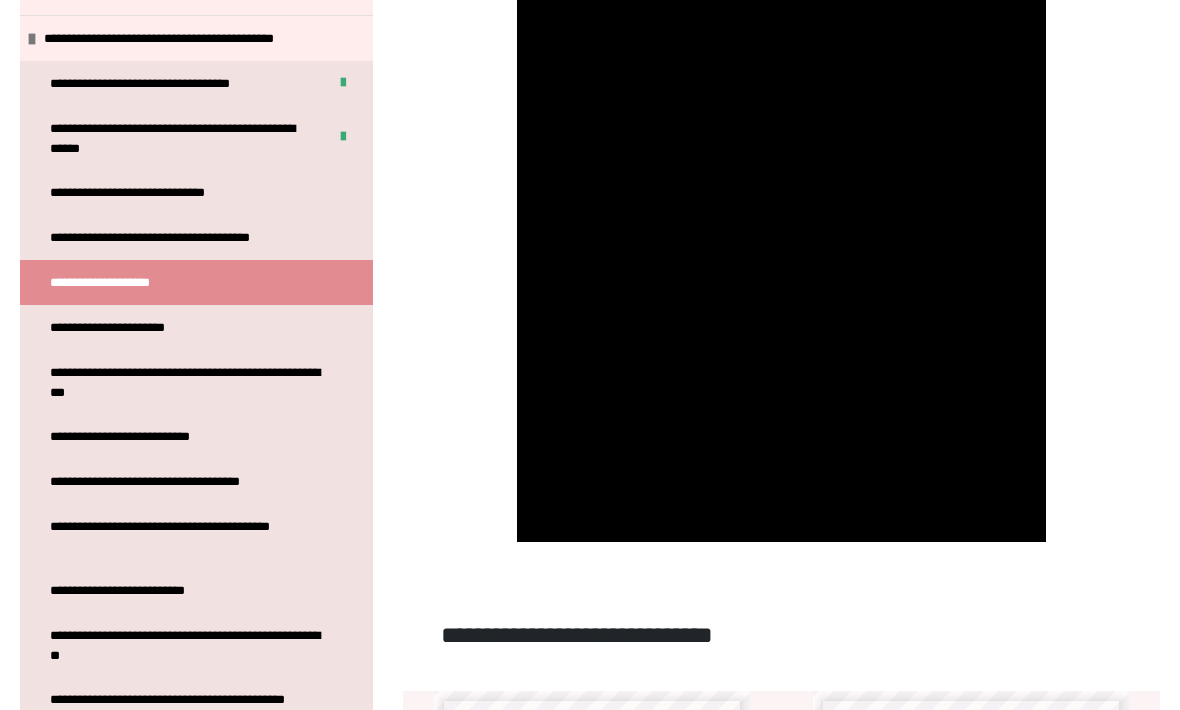 click at bounding box center (782, 71) 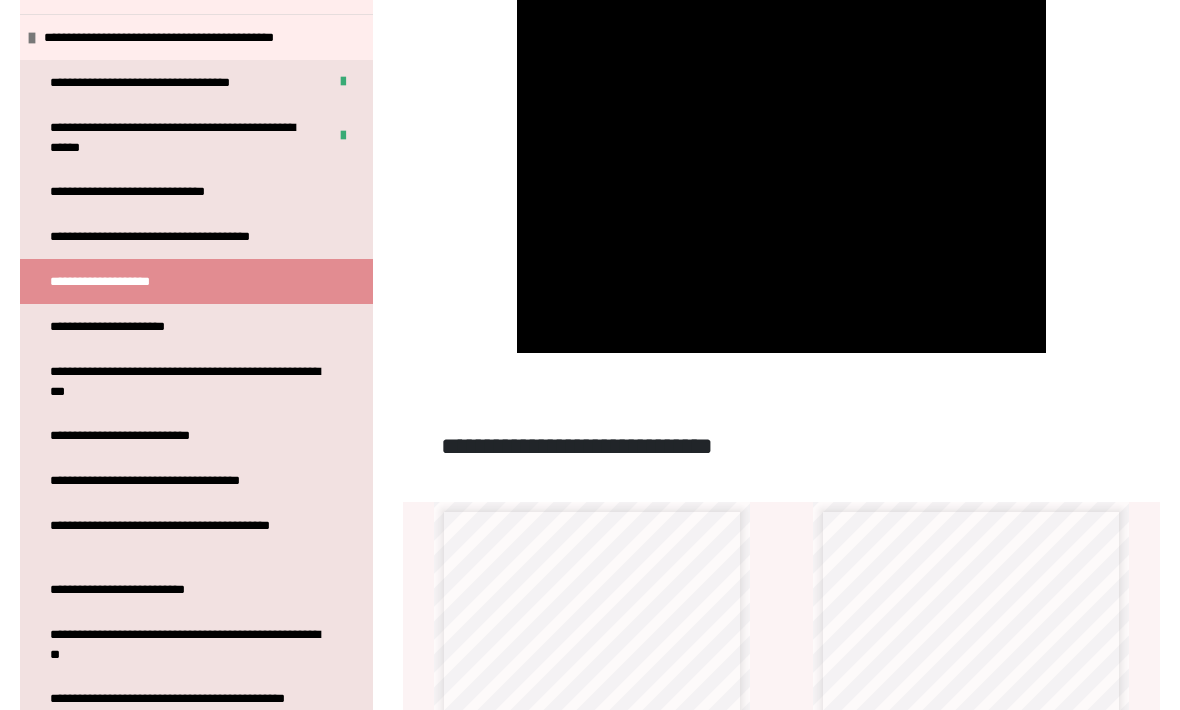 scroll, scrollTop: 1101, scrollLeft: 0, axis: vertical 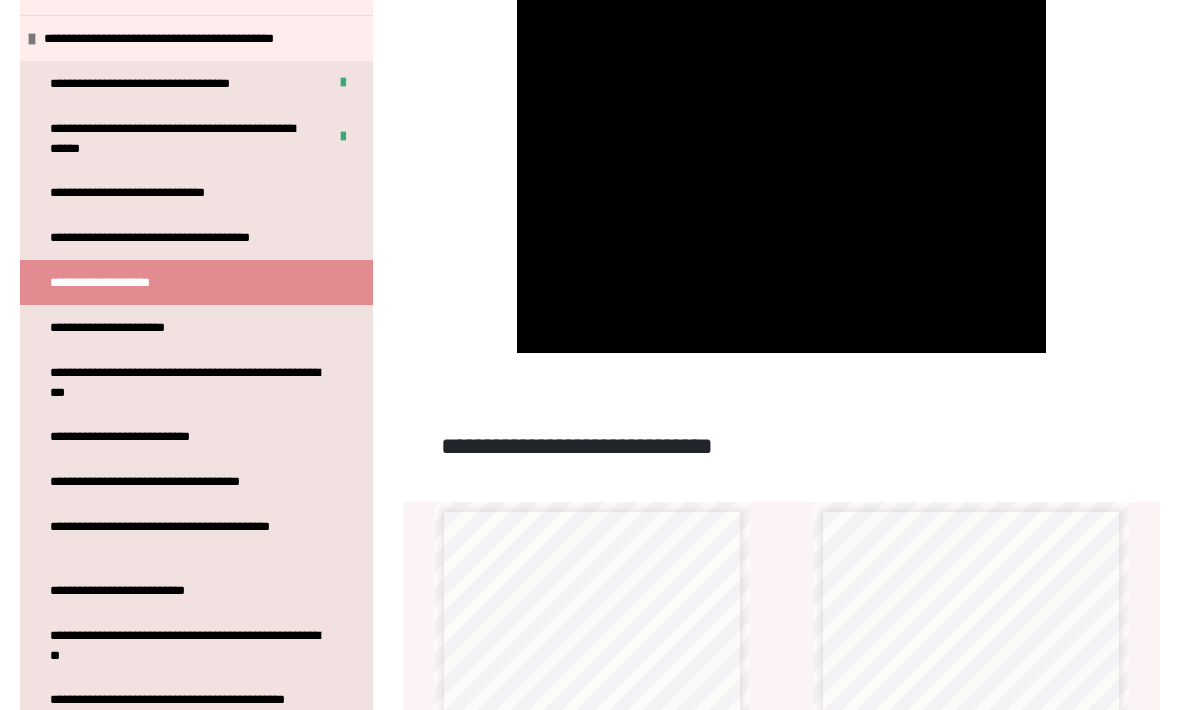 click on "**********" at bounding box center [598, 622] 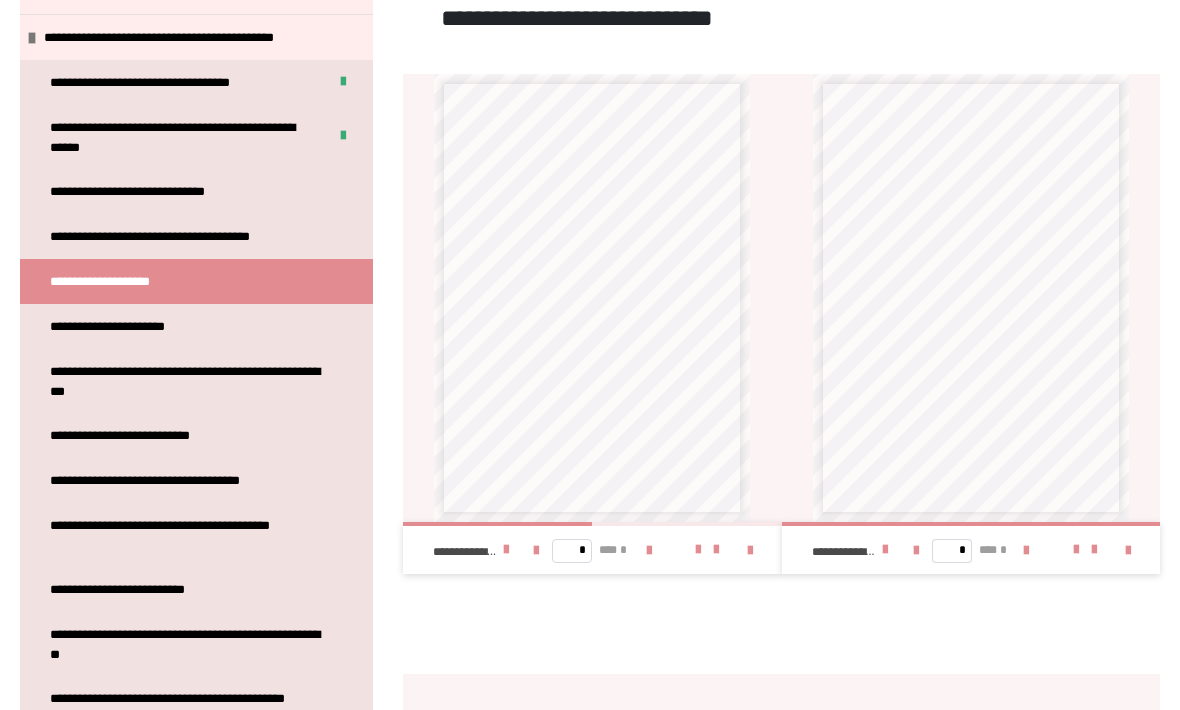 scroll, scrollTop: 1526, scrollLeft: 0, axis: vertical 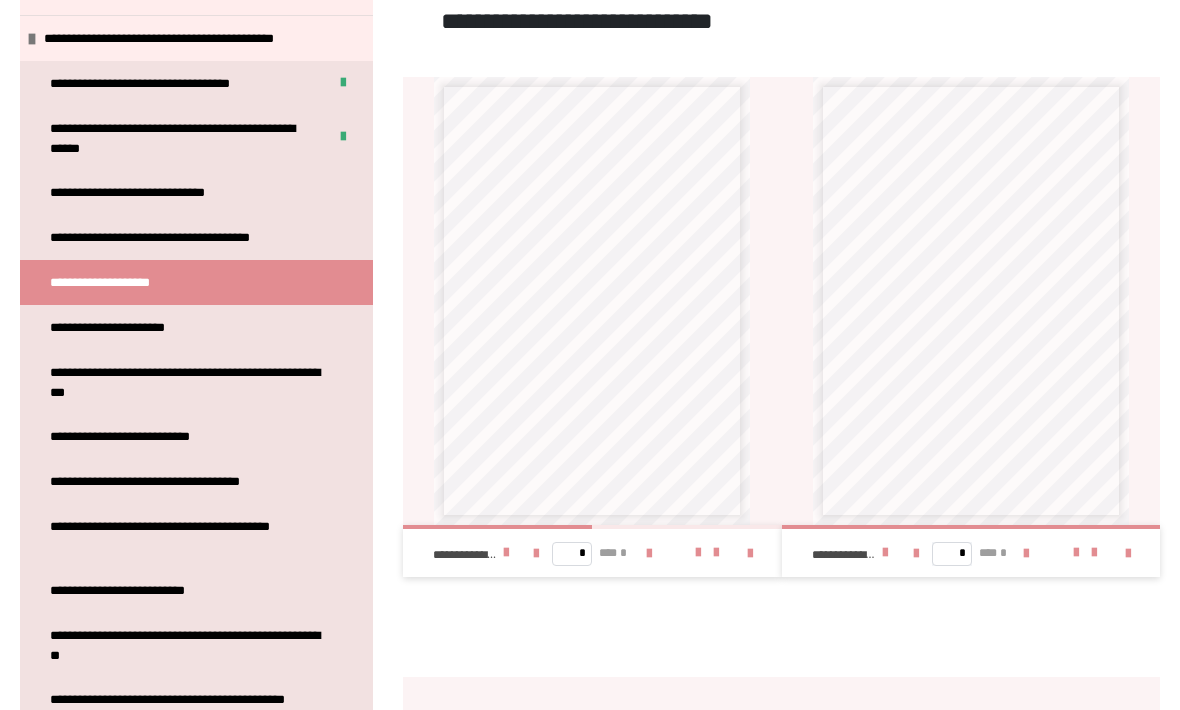 click at bounding box center (698, 553) 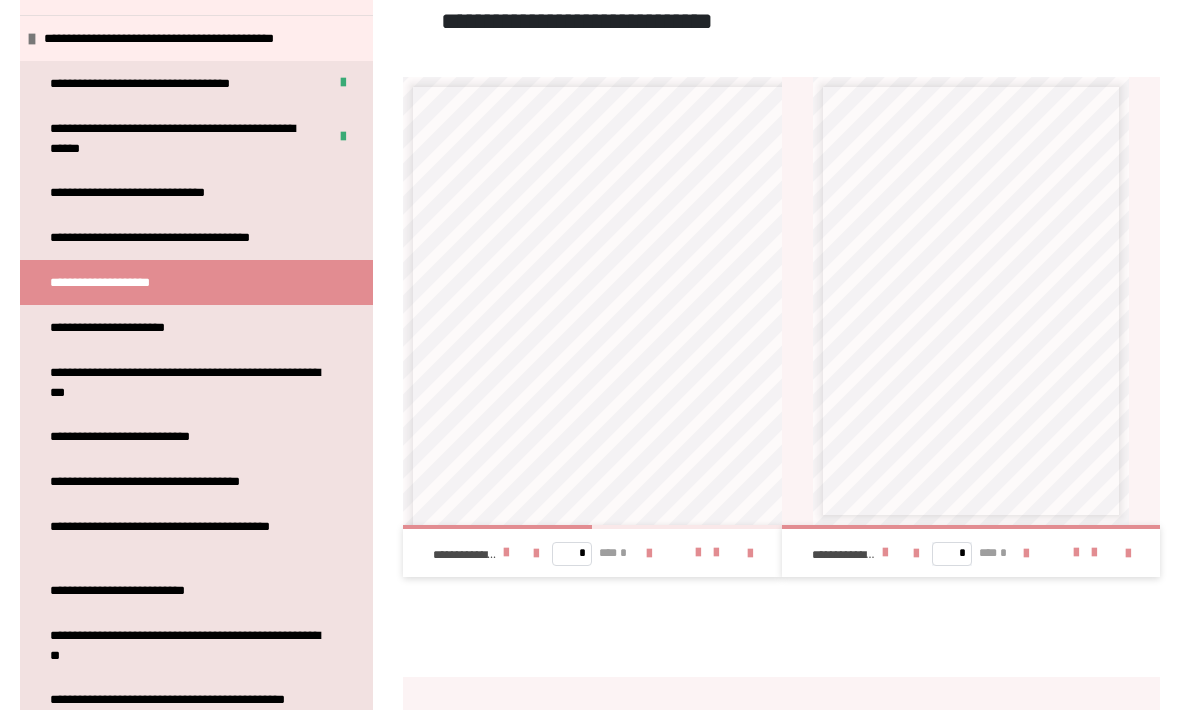 click at bounding box center [1076, 553] 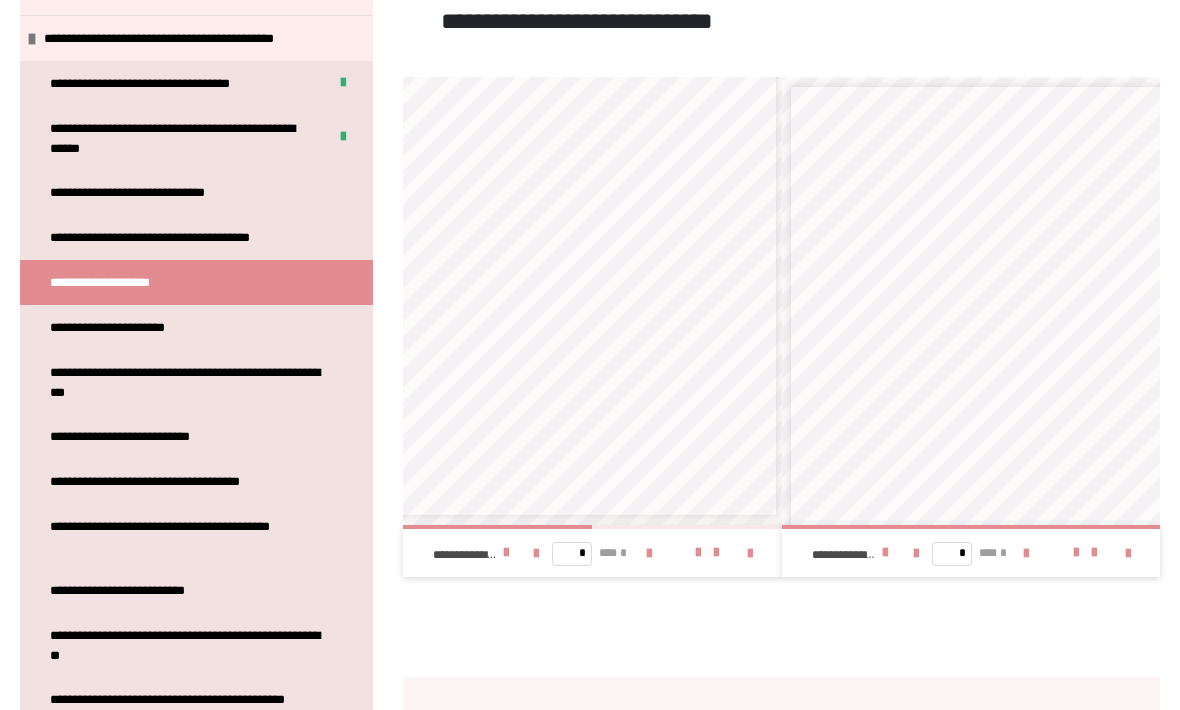 scroll, scrollTop: 112, scrollLeft: 12, axis: both 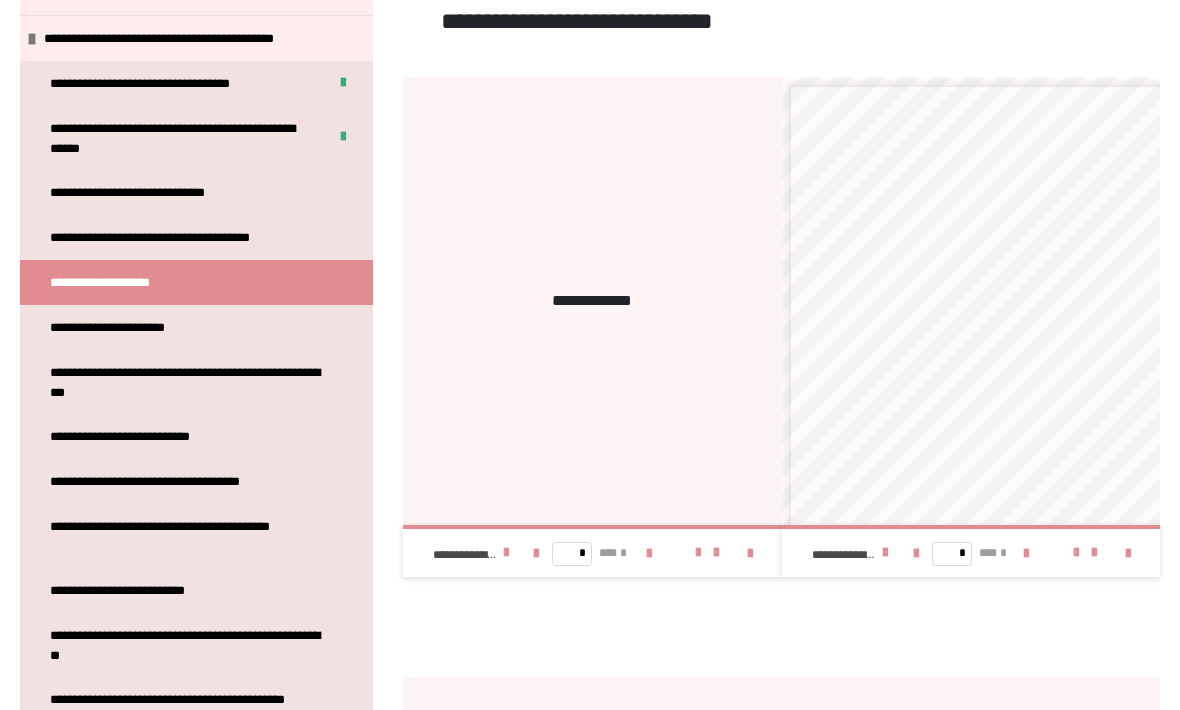 type on "*" 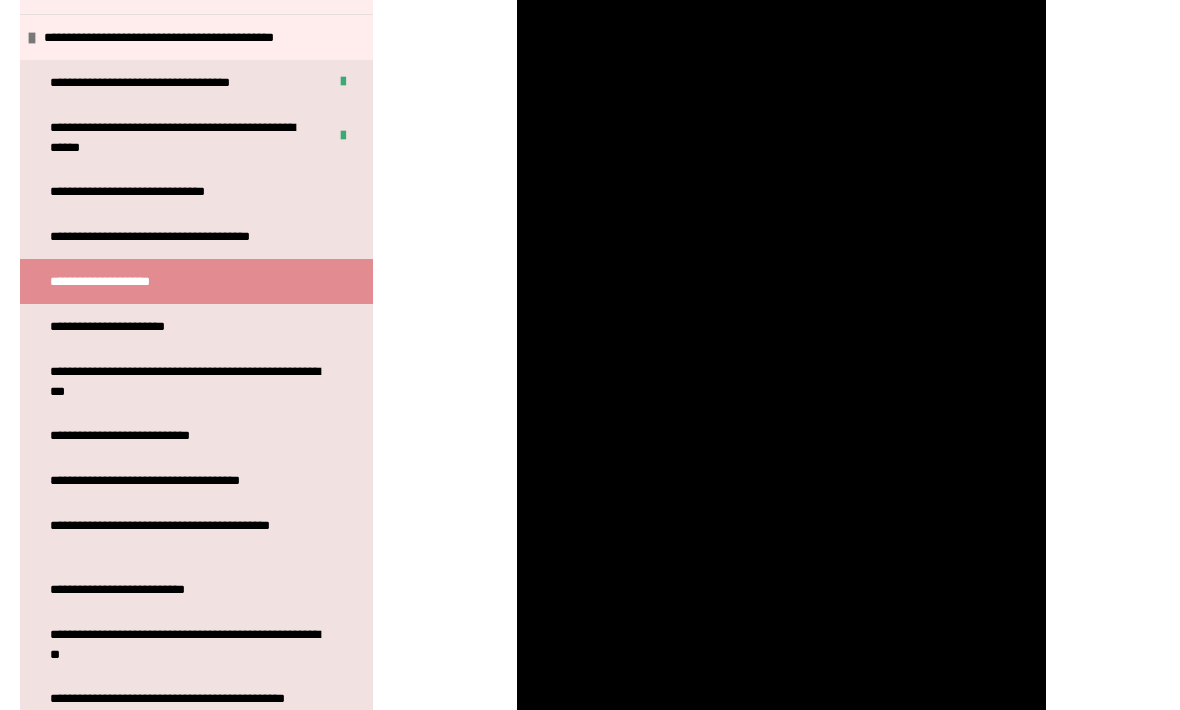 click at bounding box center [782, 369] 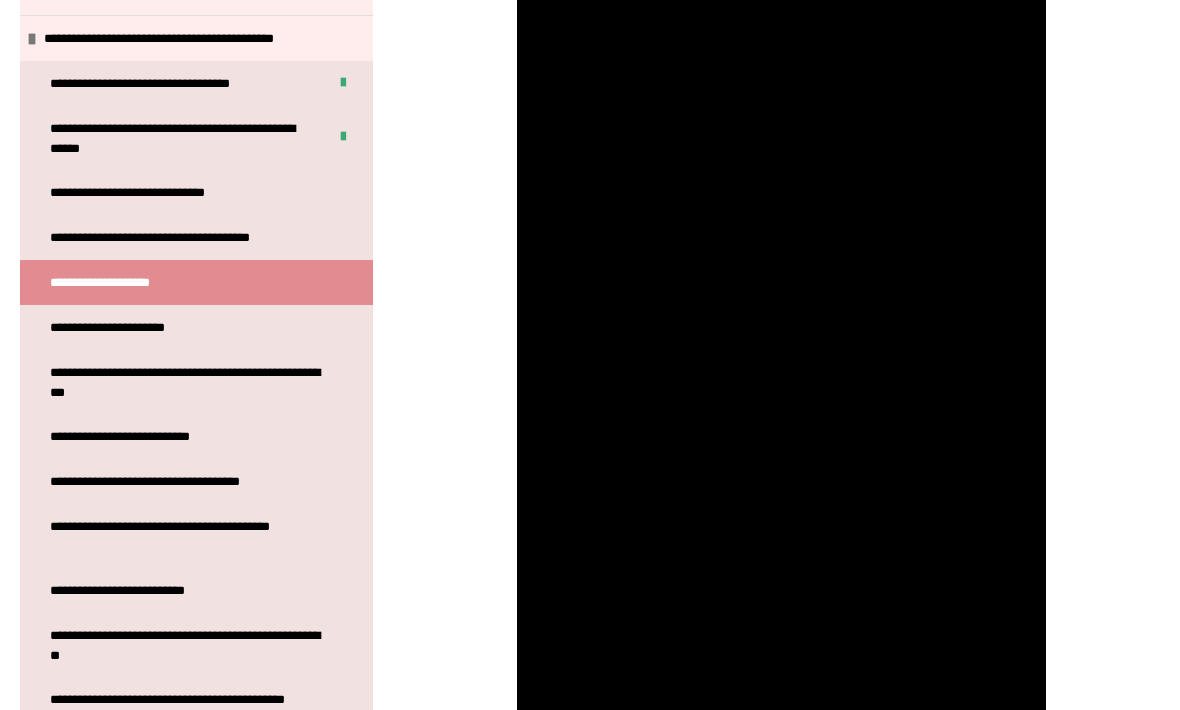 scroll, scrollTop: 737, scrollLeft: 0, axis: vertical 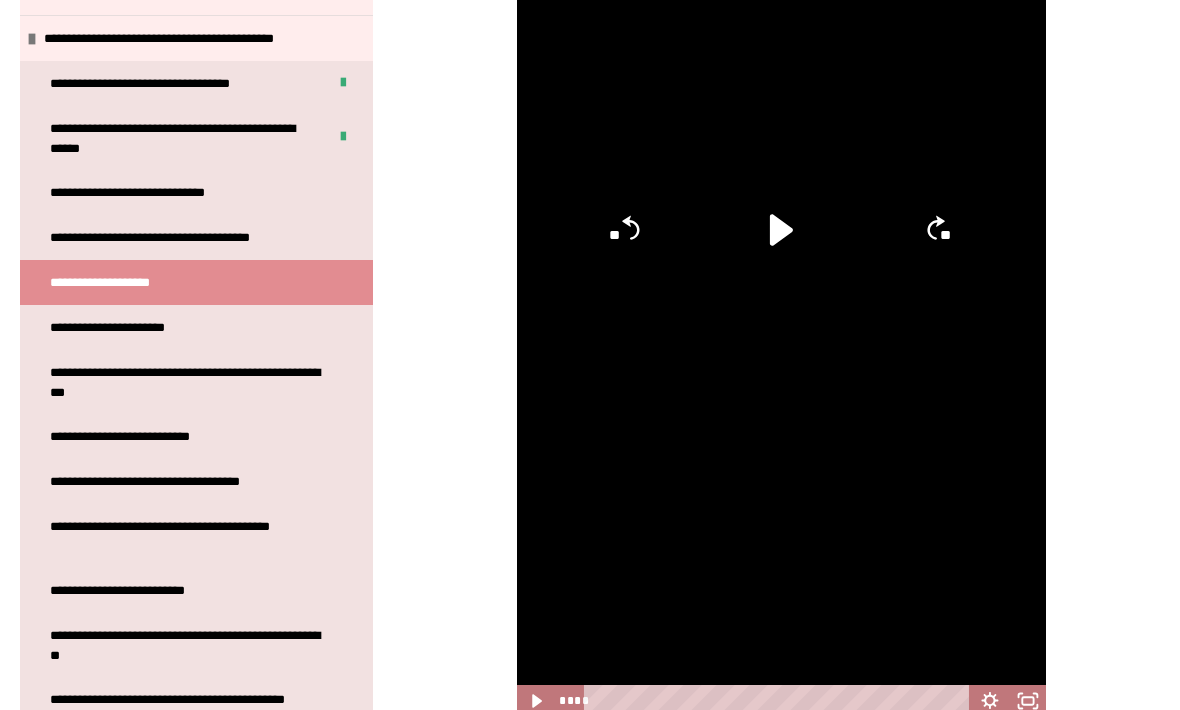 click on "**********" at bounding box center [122, 327] 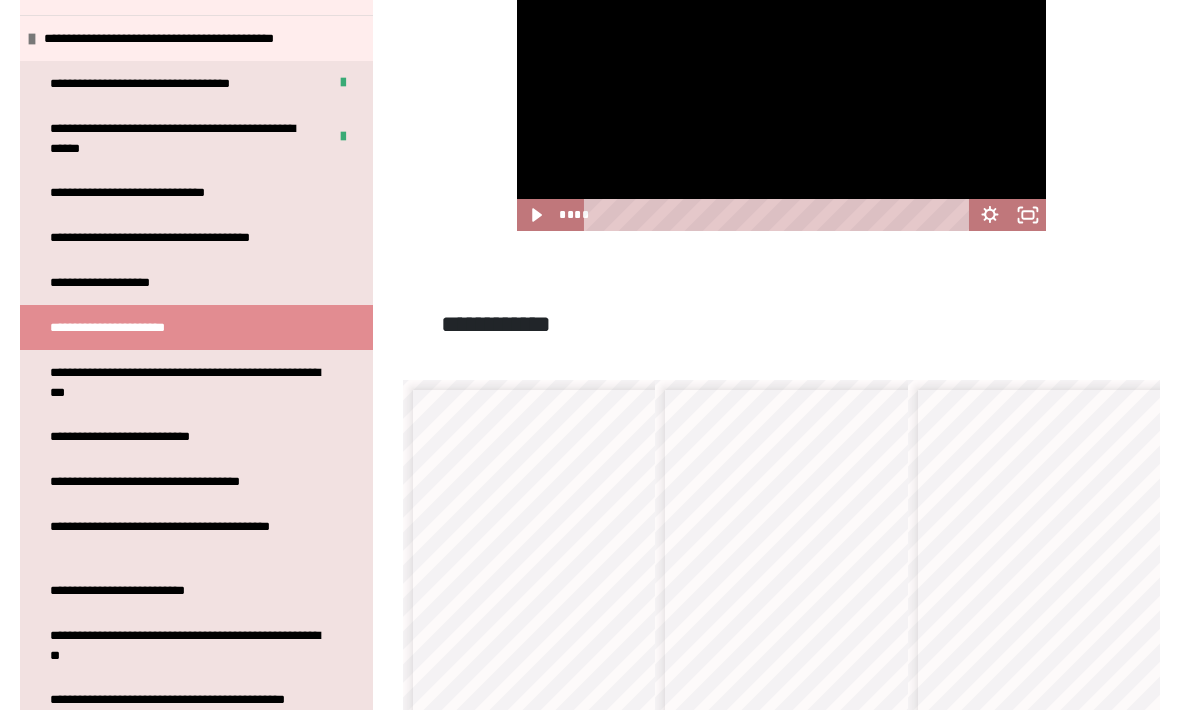 scroll, scrollTop: 1224, scrollLeft: 0, axis: vertical 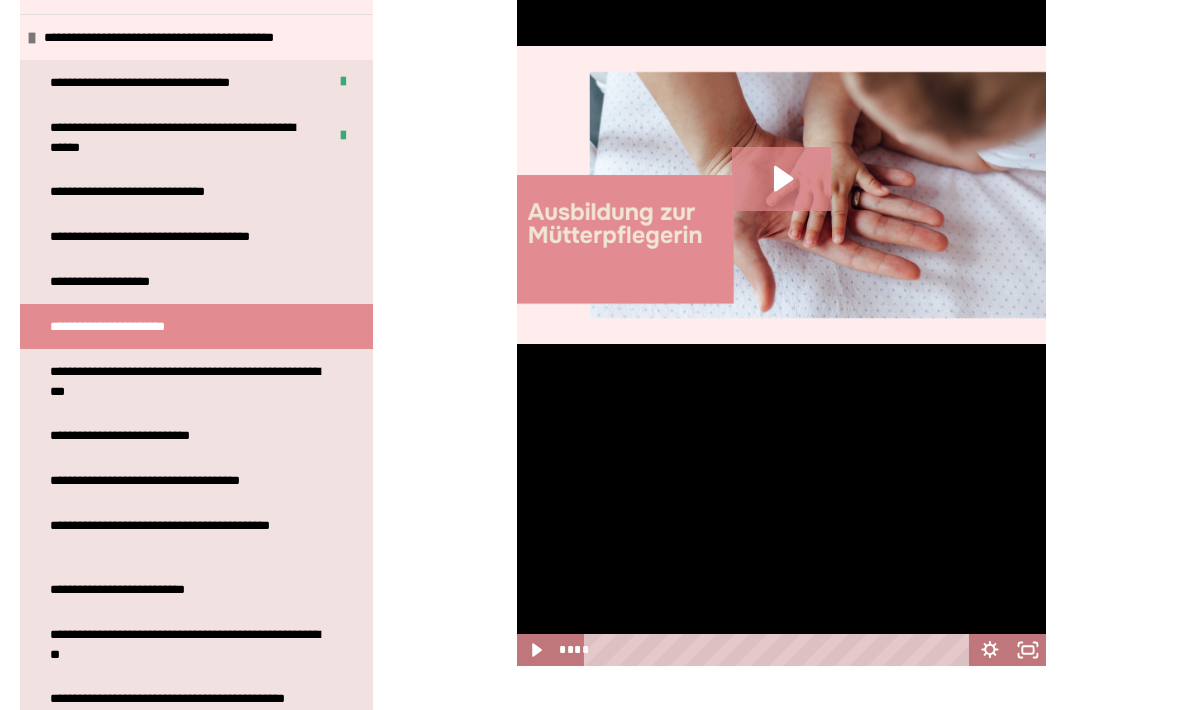 click 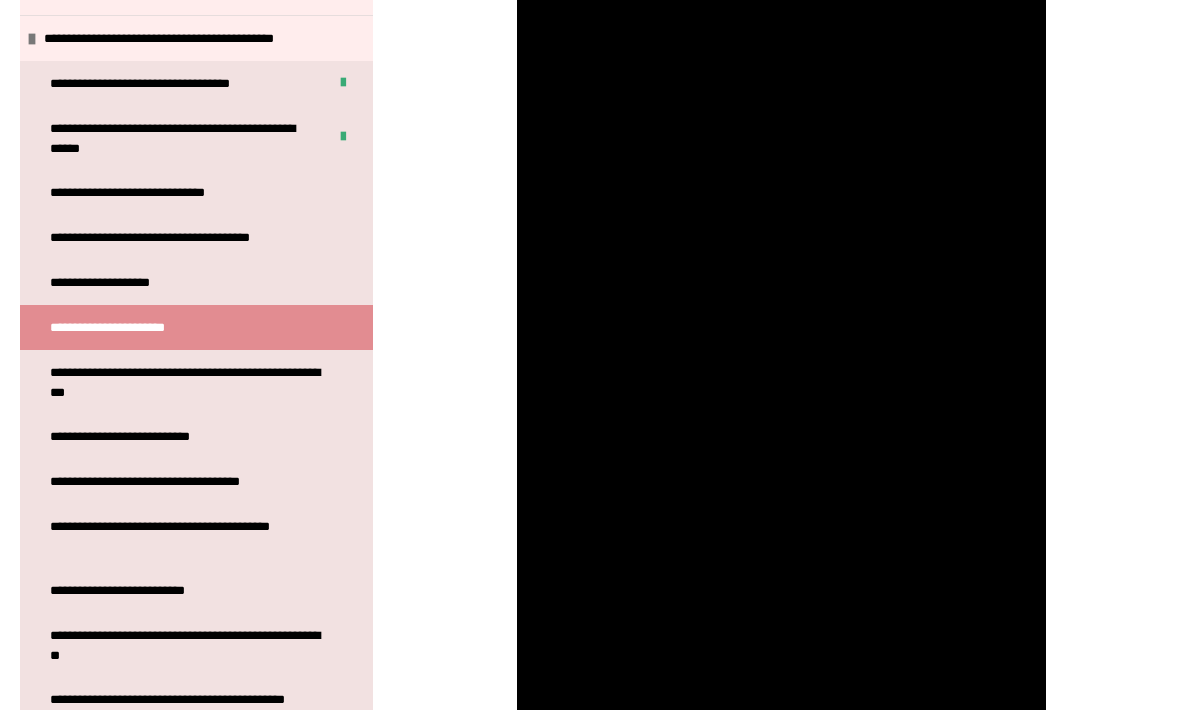 scroll, scrollTop: 592, scrollLeft: 0, axis: vertical 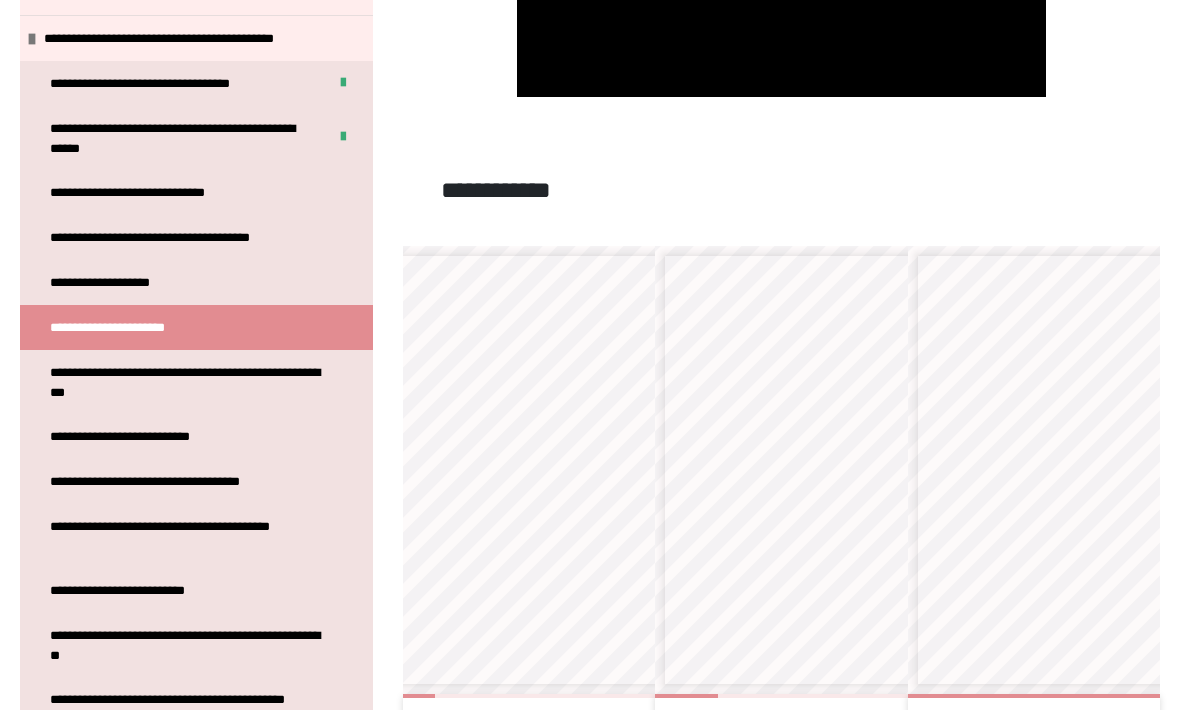 click at bounding box center (571, 722) 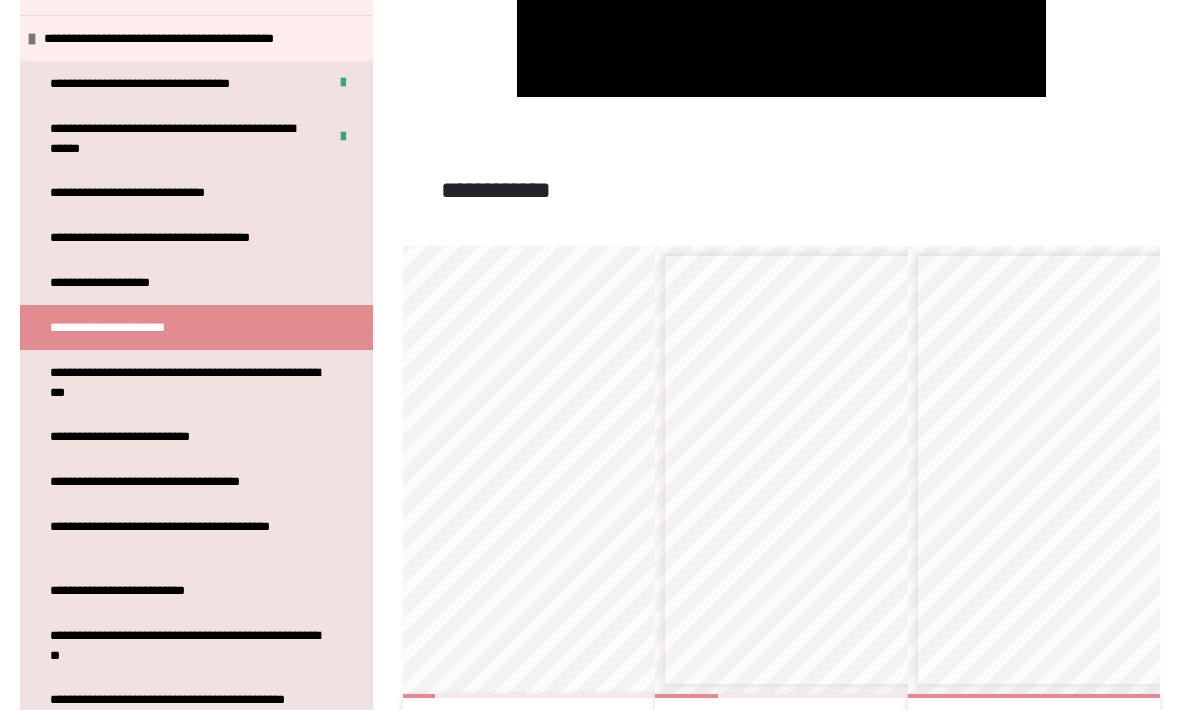 scroll, scrollTop: 51, scrollLeft: 253, axis: both 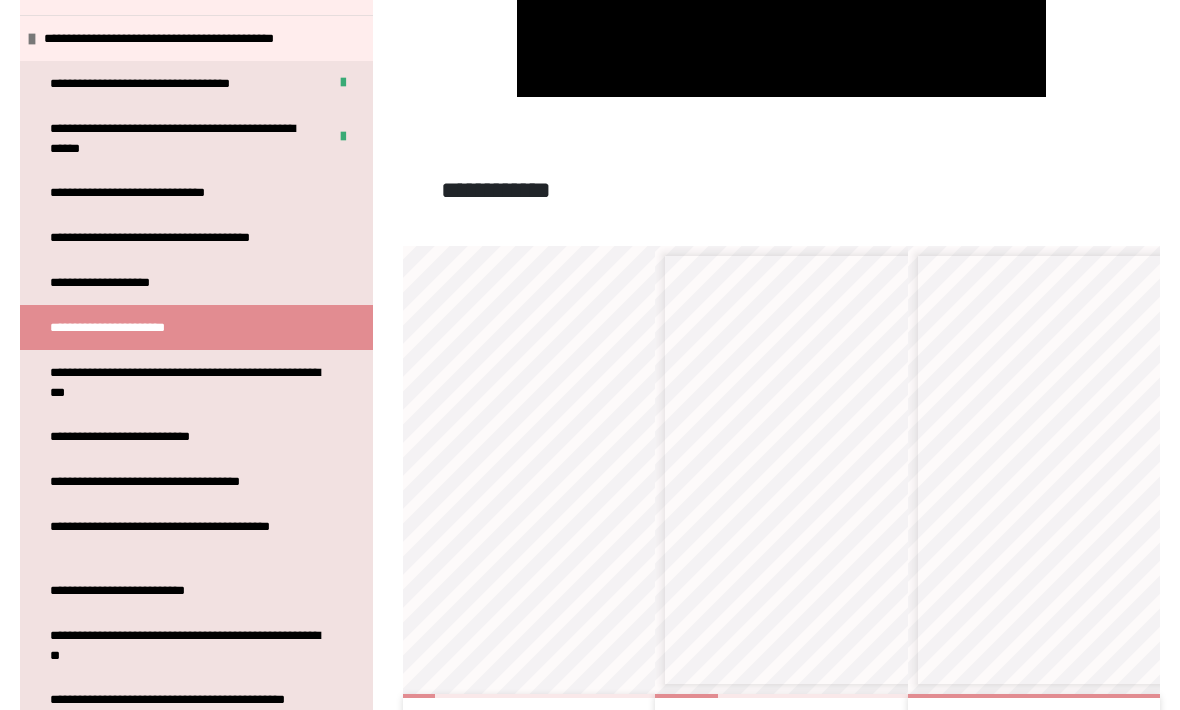 click at bounding box center (456, 722) 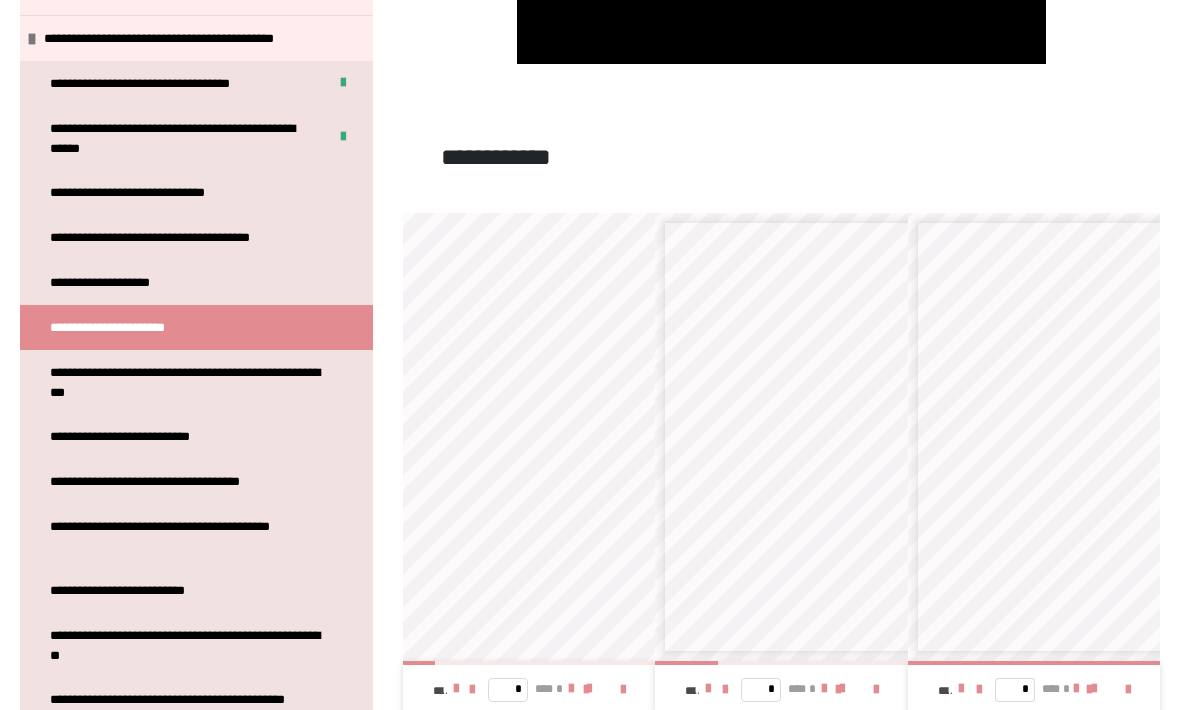 click at bounding box center (708, 689) 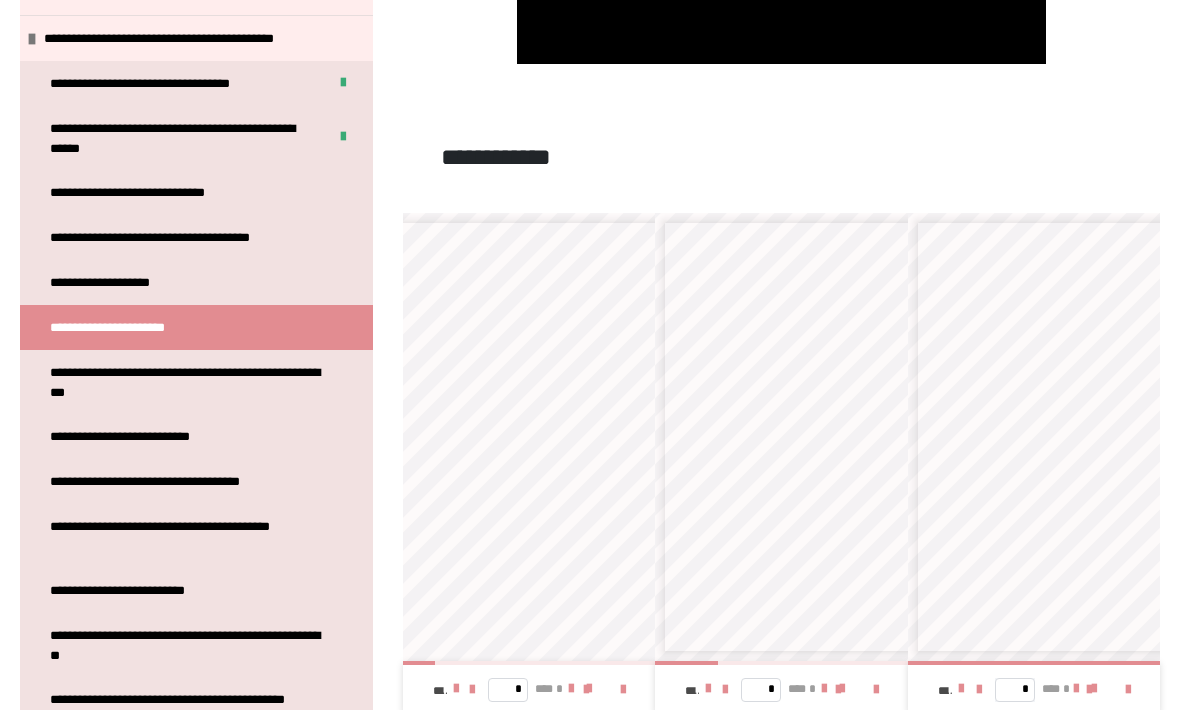 scroll, scrollTop: 0, scrollLeft: 262, axis: horizontal 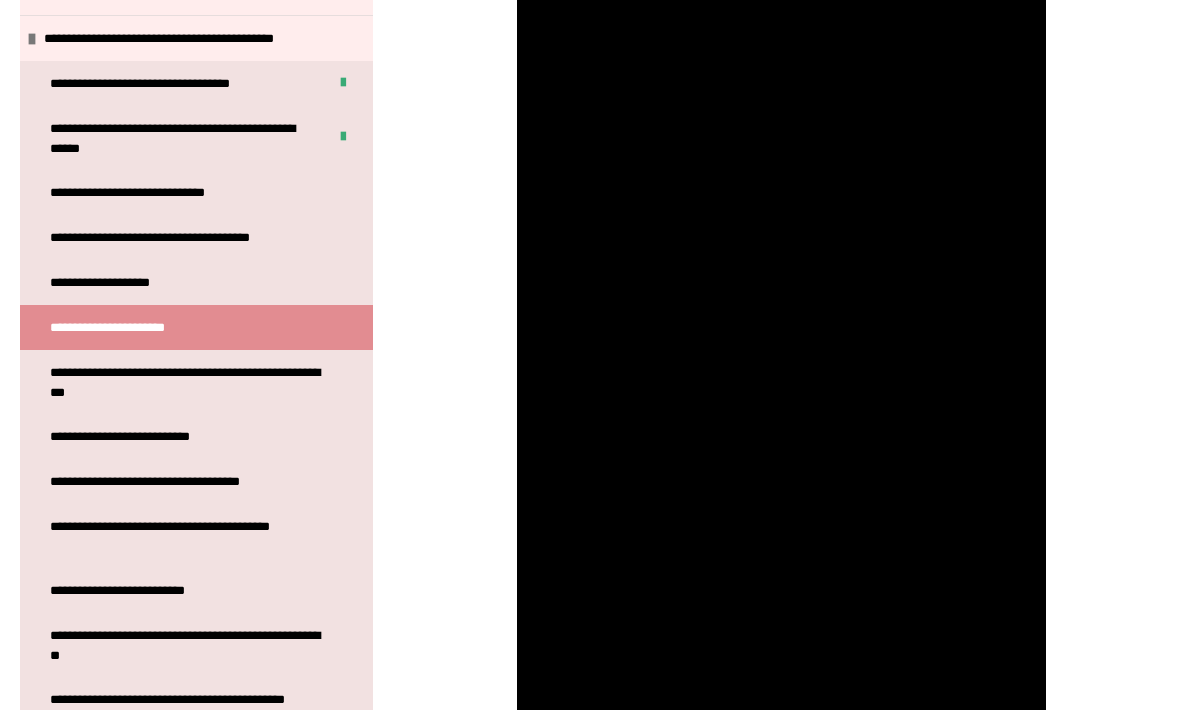 click at bounding box center [782, 331] 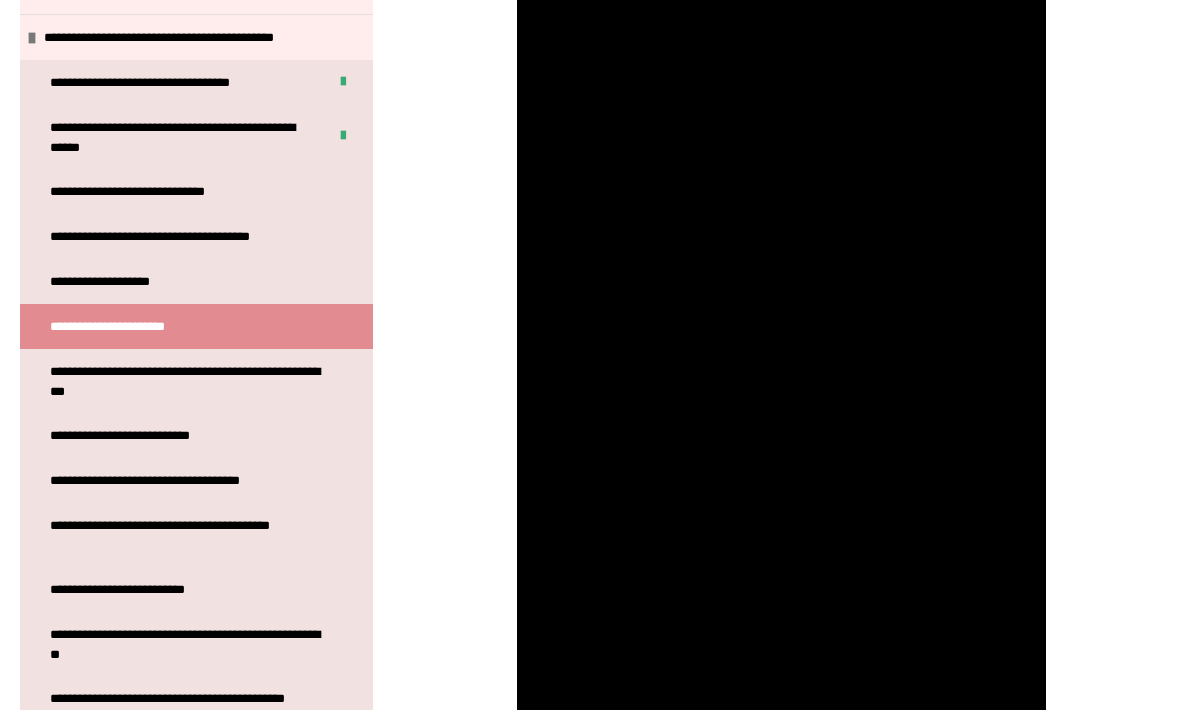 scroll, scrollTop: 550, scrollLeft: 0, axis: vertical 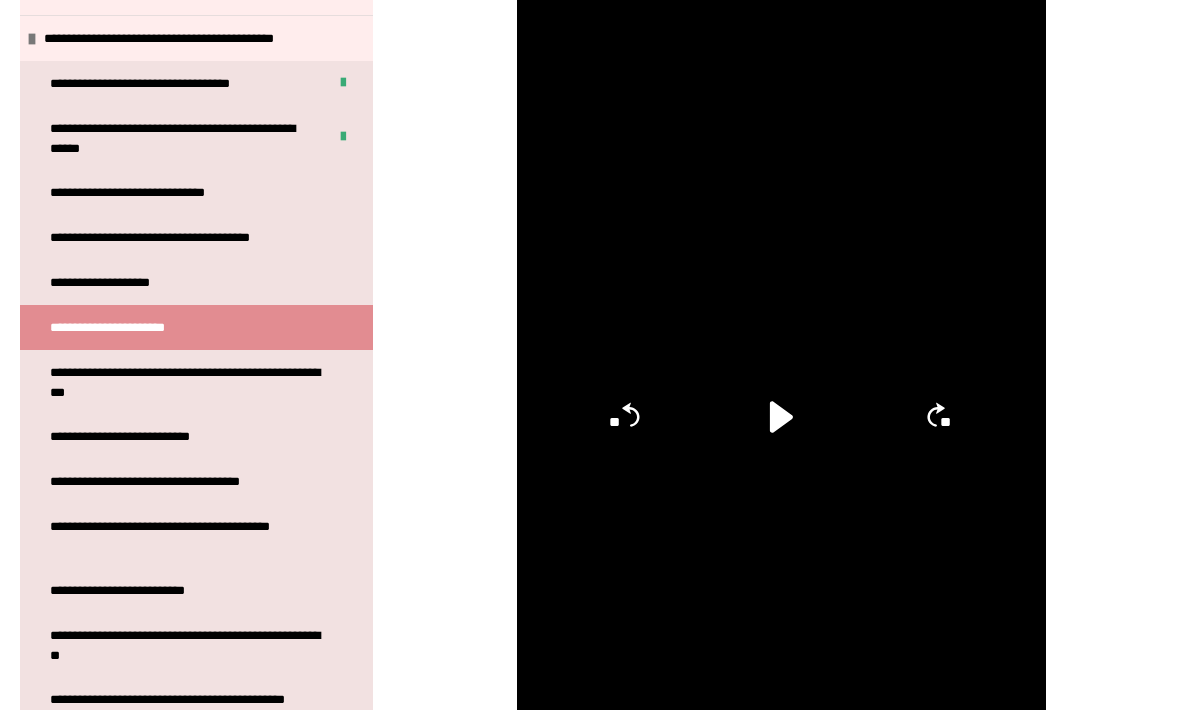 click on "**********" at bounding box center [188, 382] 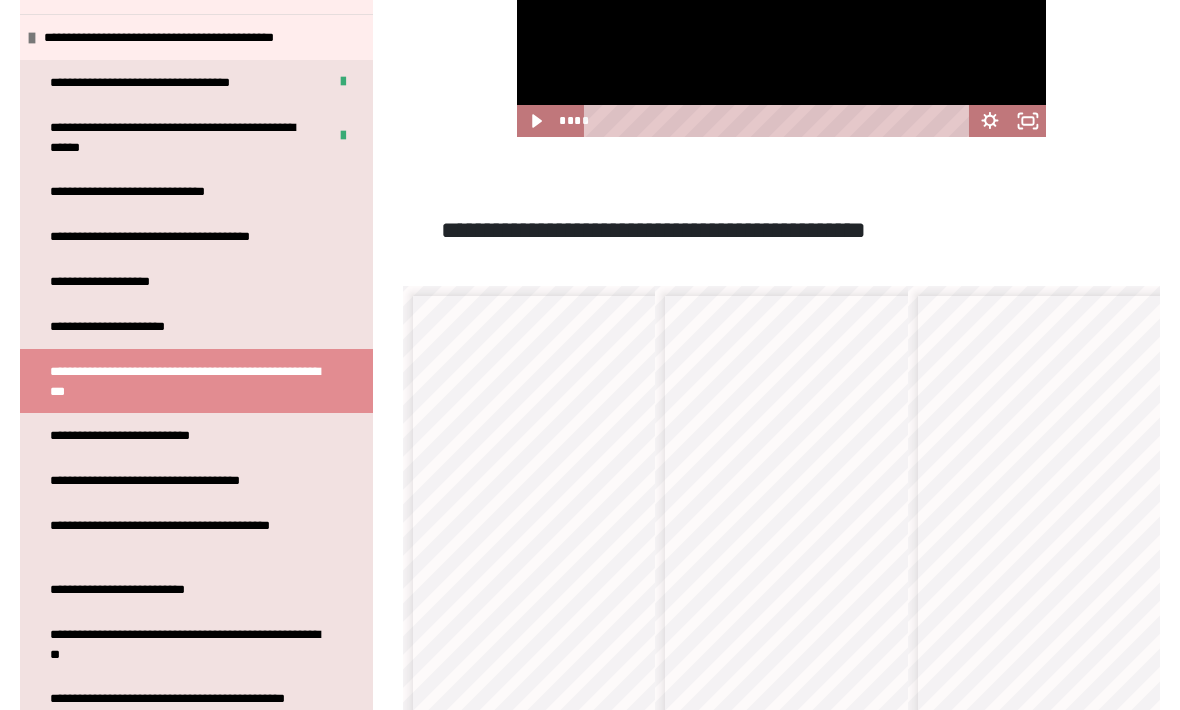 scroll, scrollTop: 1346, scrollLeft: 0, axis: vertical 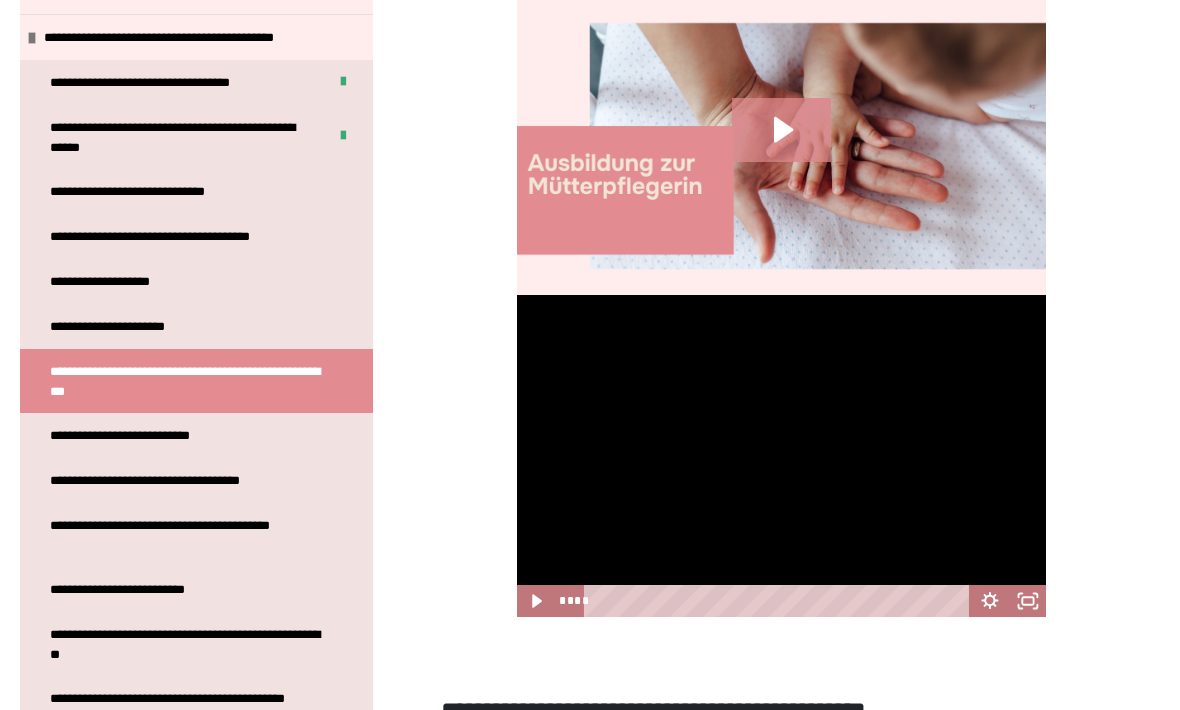 click 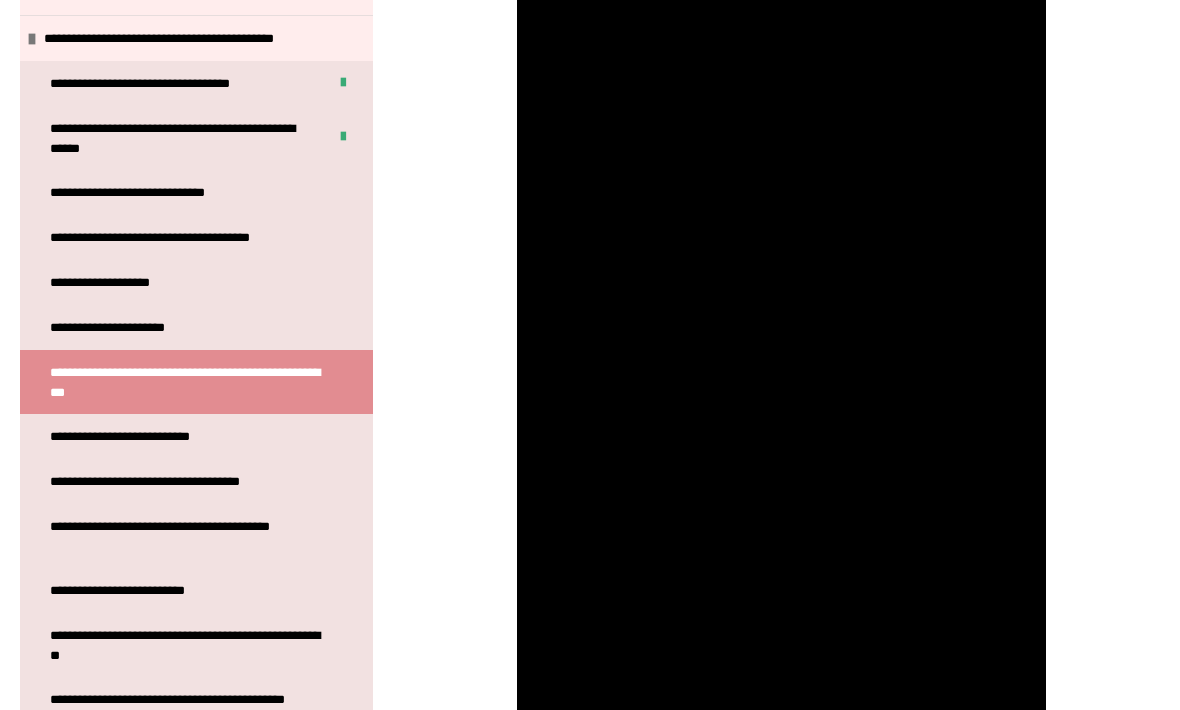 scroll, scrollTop: 633, scrollLeft: 0, axis: vertical 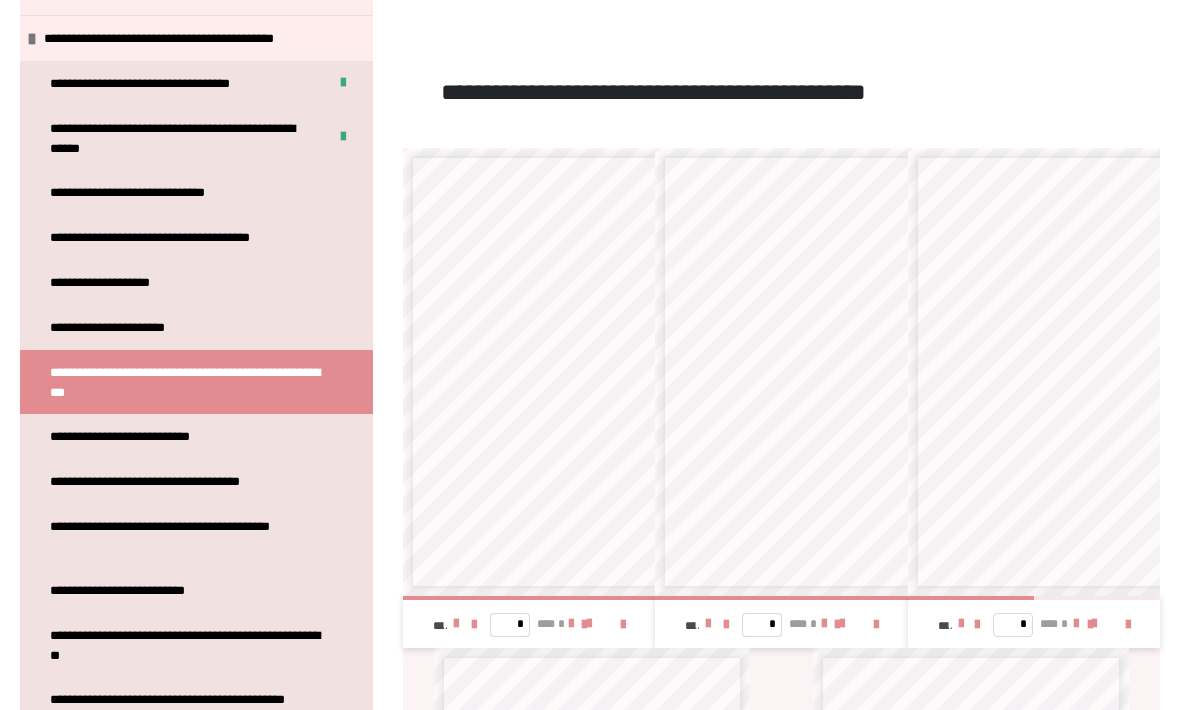click at bounding box center [456, 624] 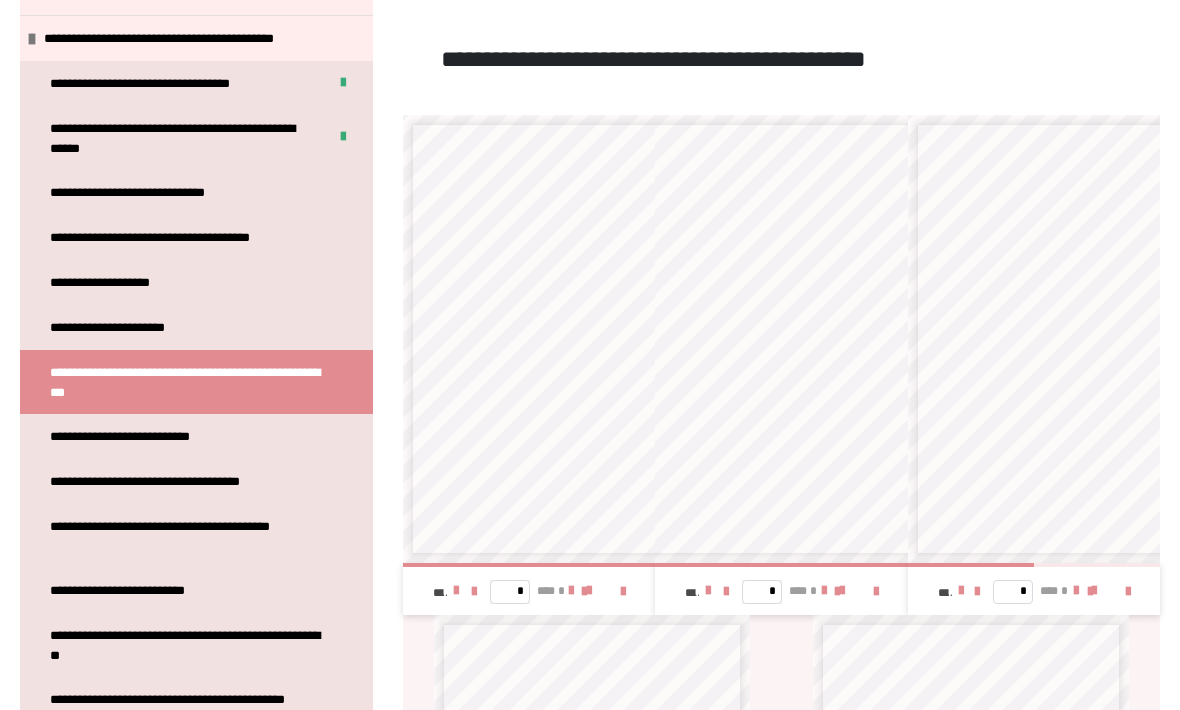 scroll, scrollTop: 0, scrollLeft: 24, axis: horizontal 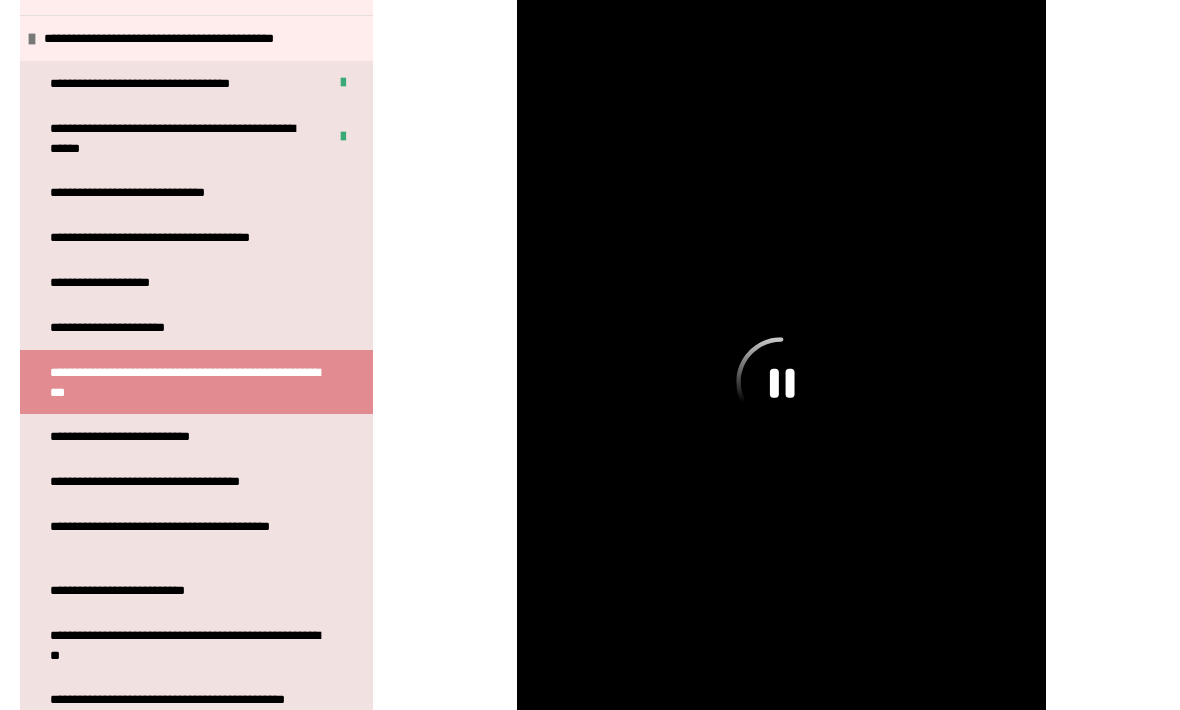 click 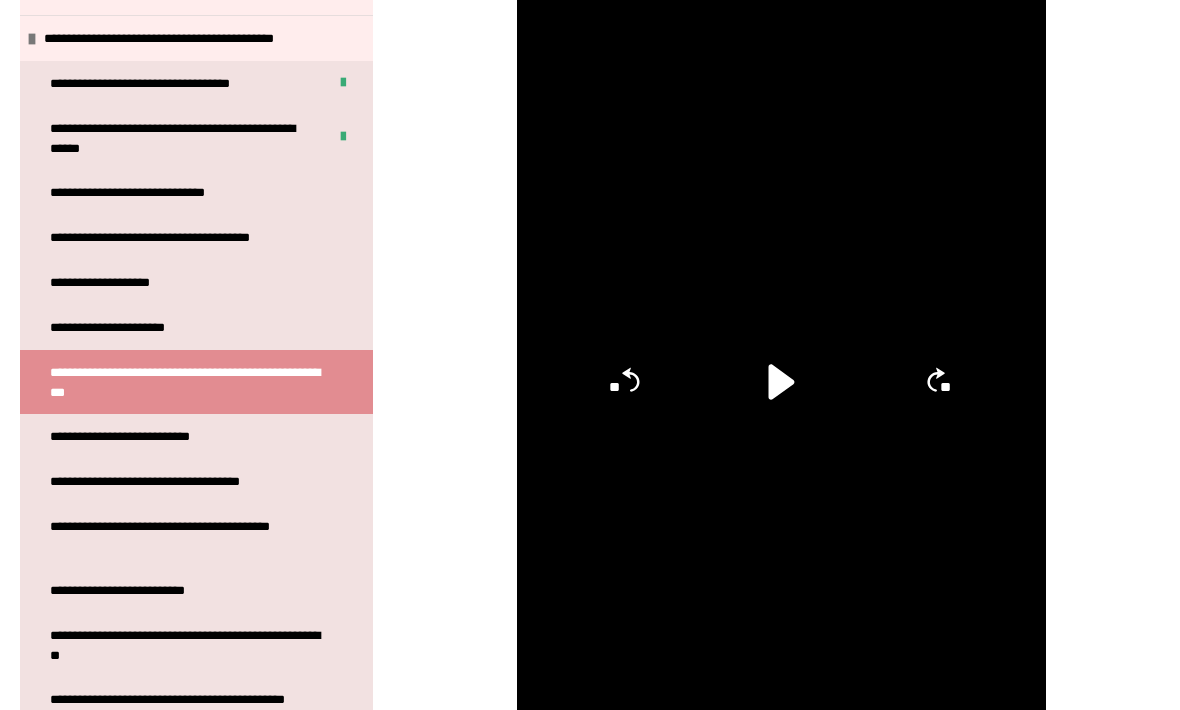 click 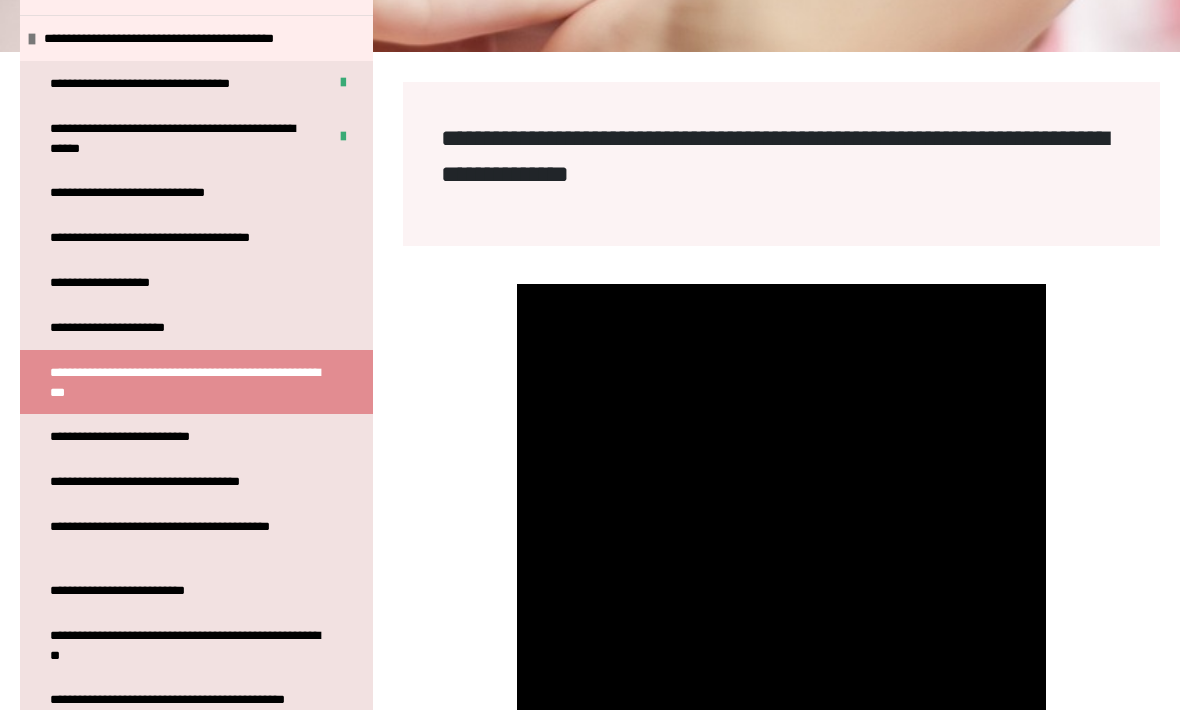 scroll, scrollTop: 70, scrollLeft: 0, axis: vertical 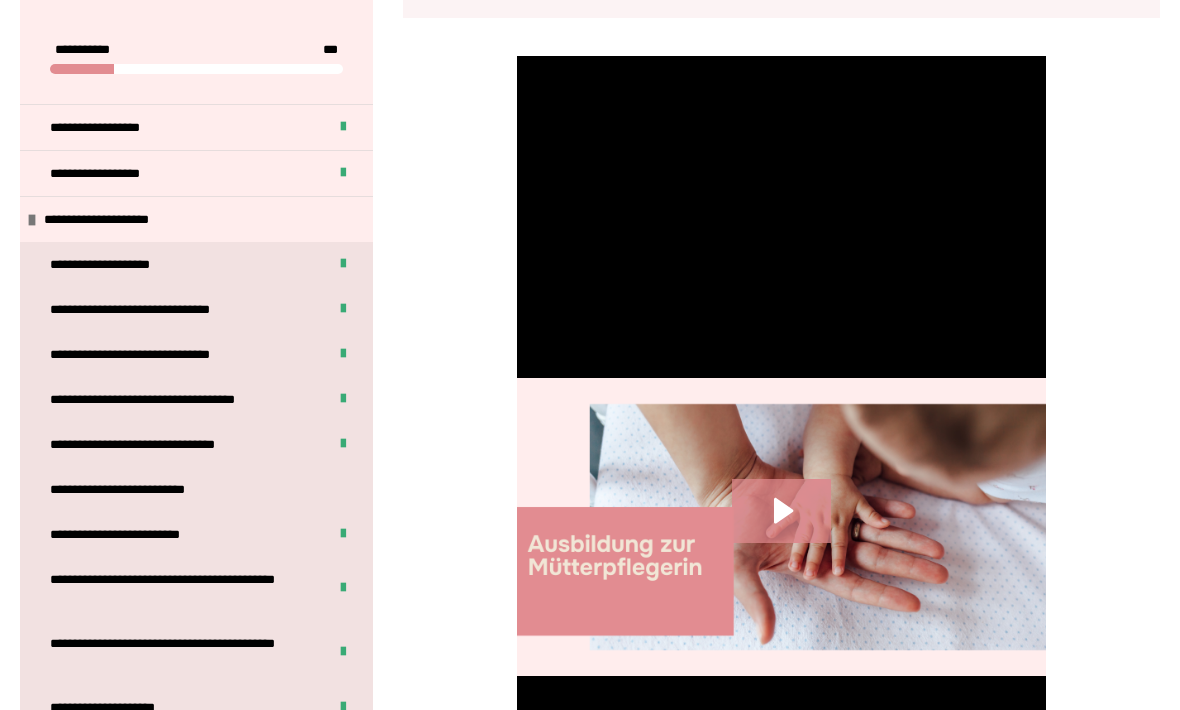 click 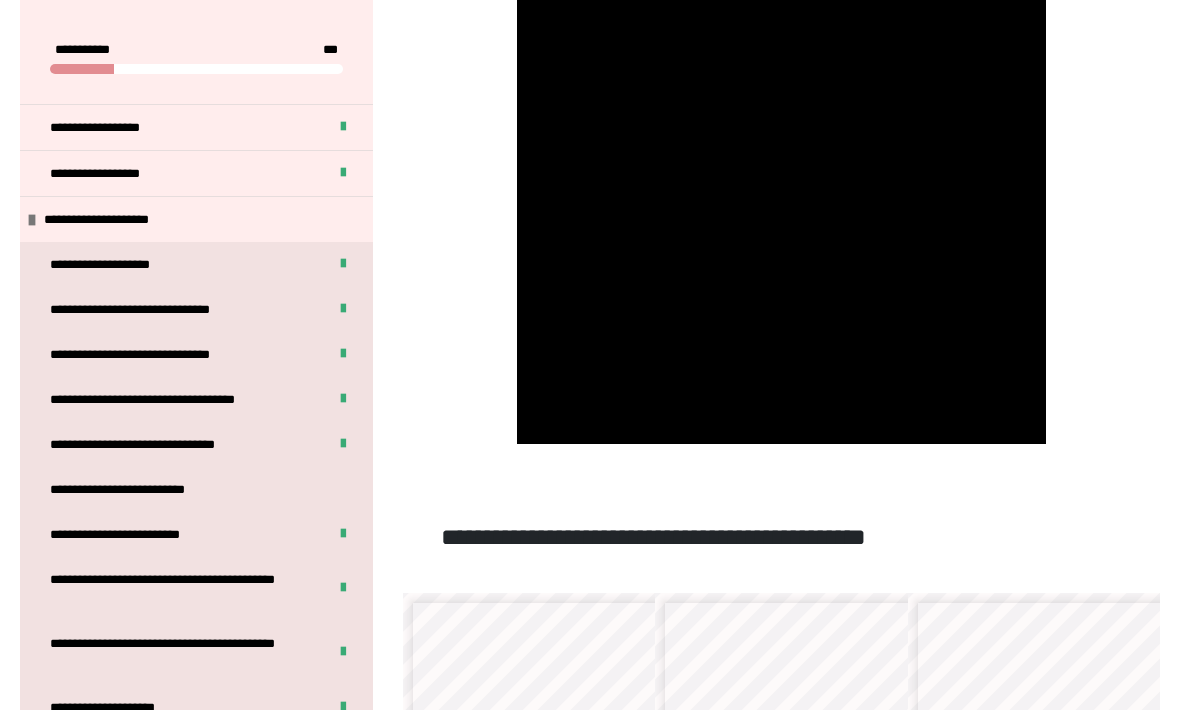 scroll, scrollTop: 1056, scrollLeft: 0, axis: vertical 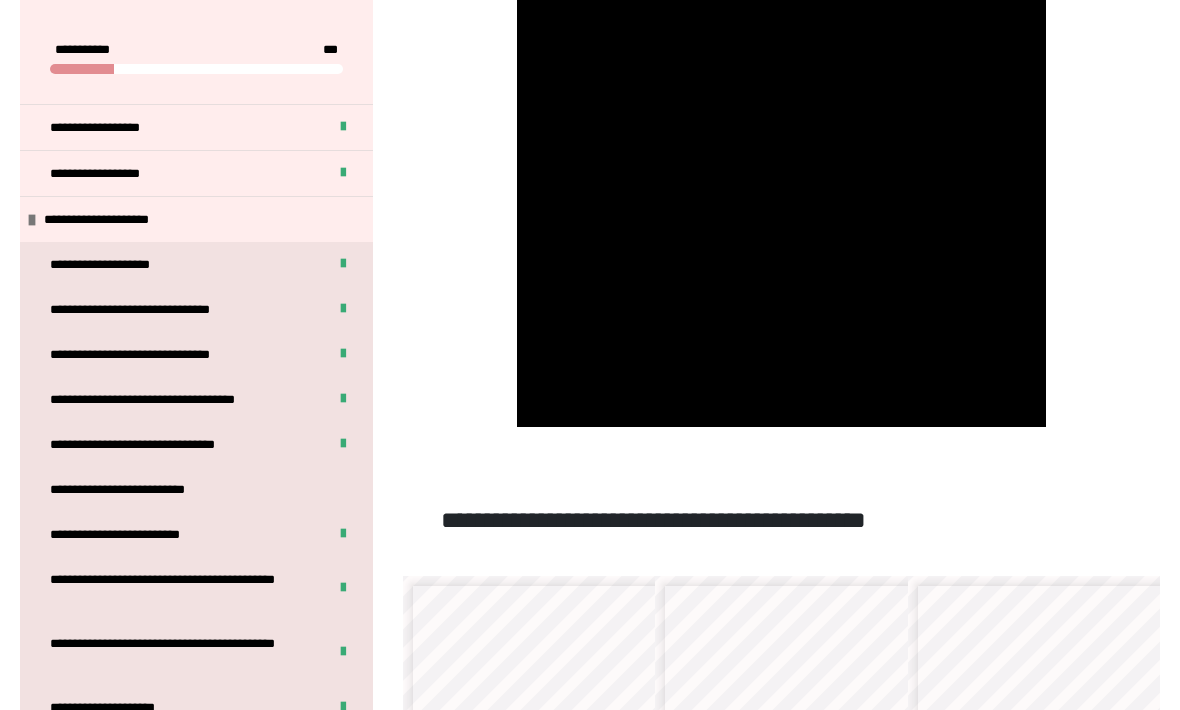 click at bounding box center (782, -44) 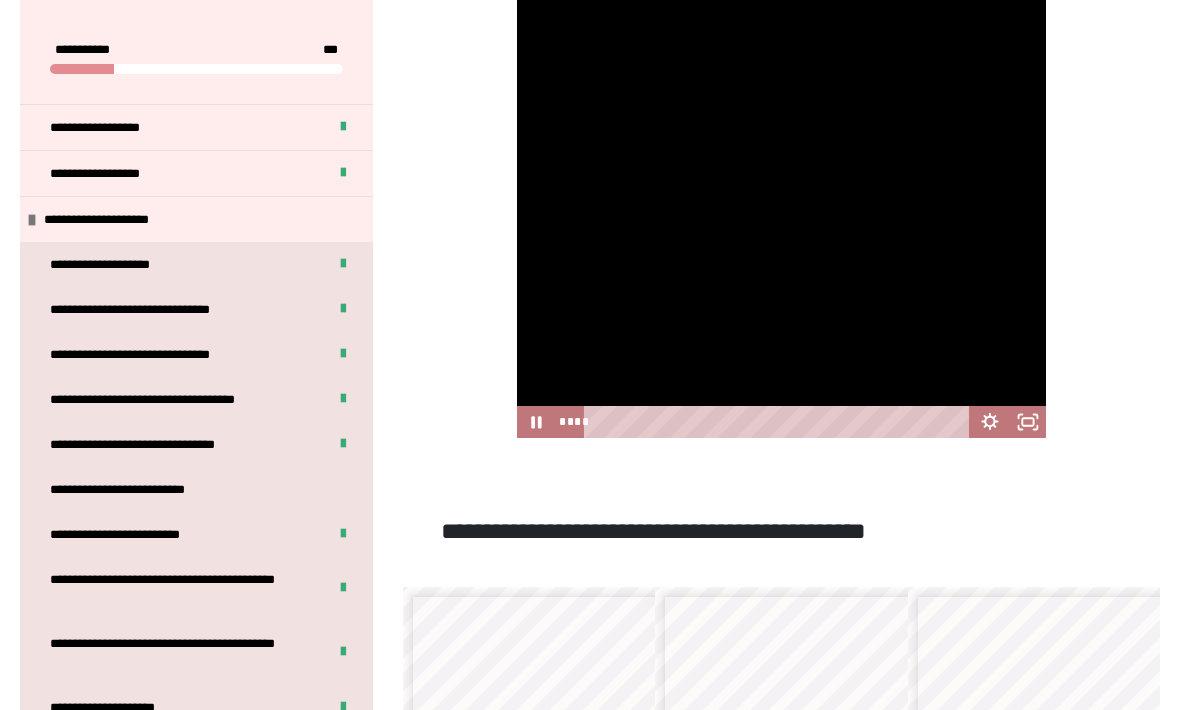 scroll, scrollTop: 1048, scrollLeft: 0, axis: vertical 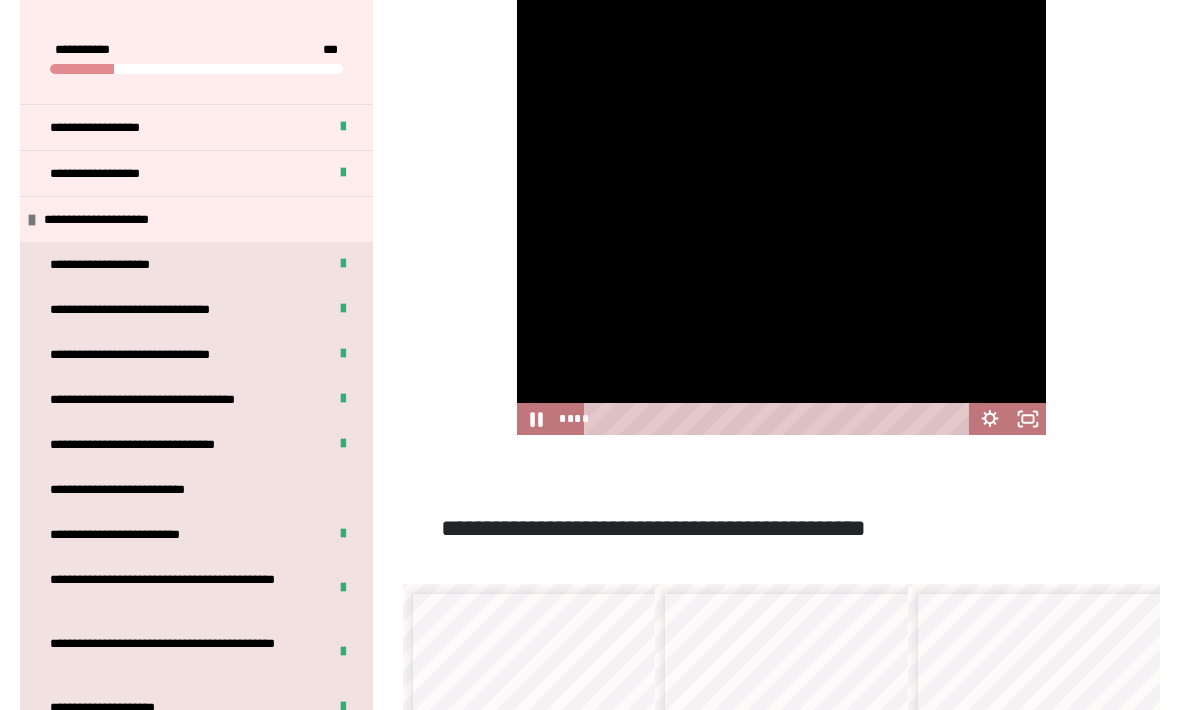 click 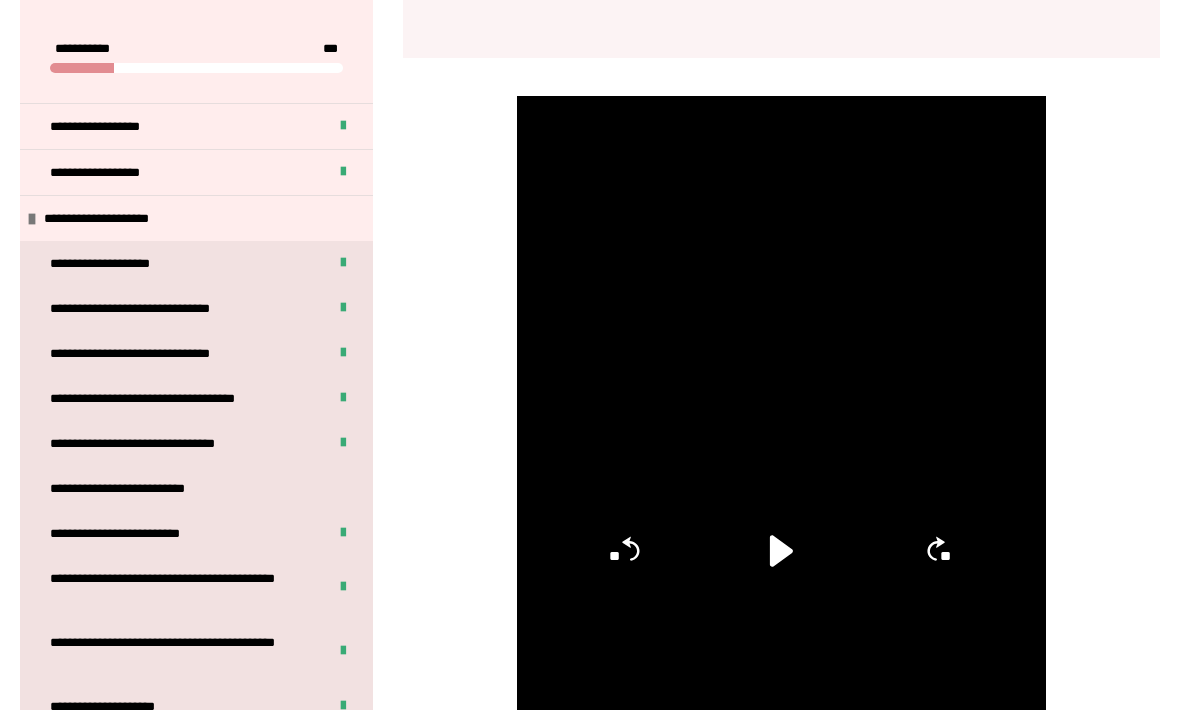click 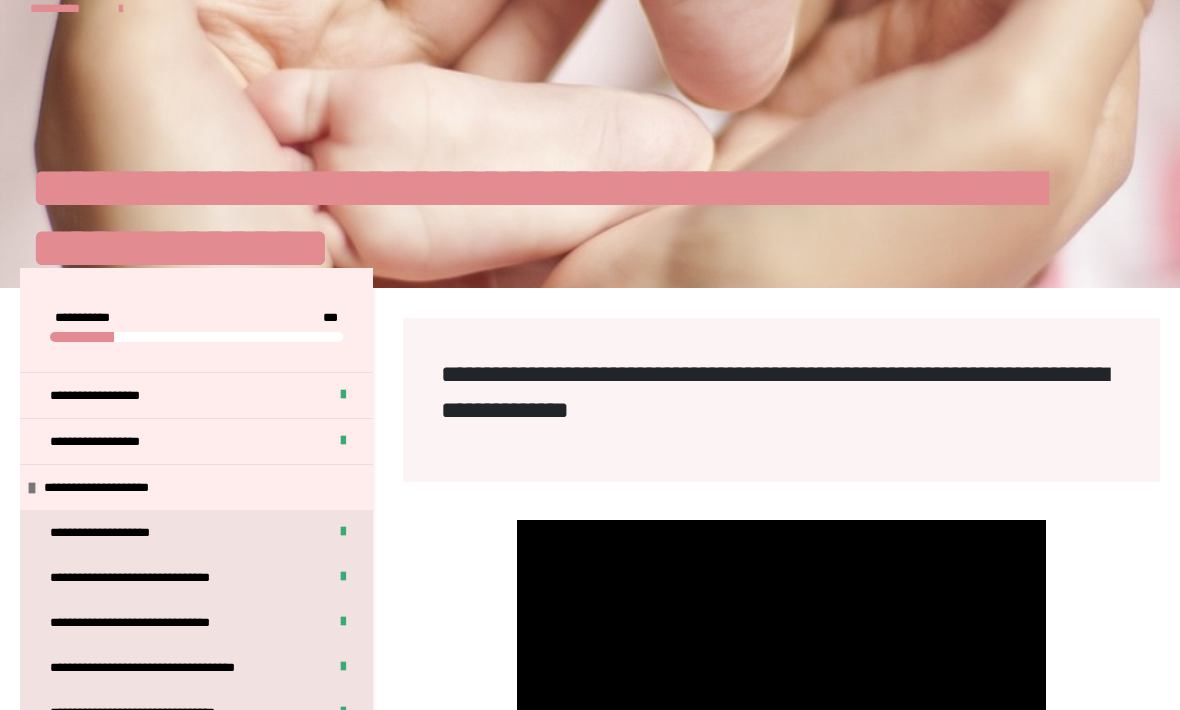 scroll, scrollTop: 0, scrollLeft: 0, axis: both 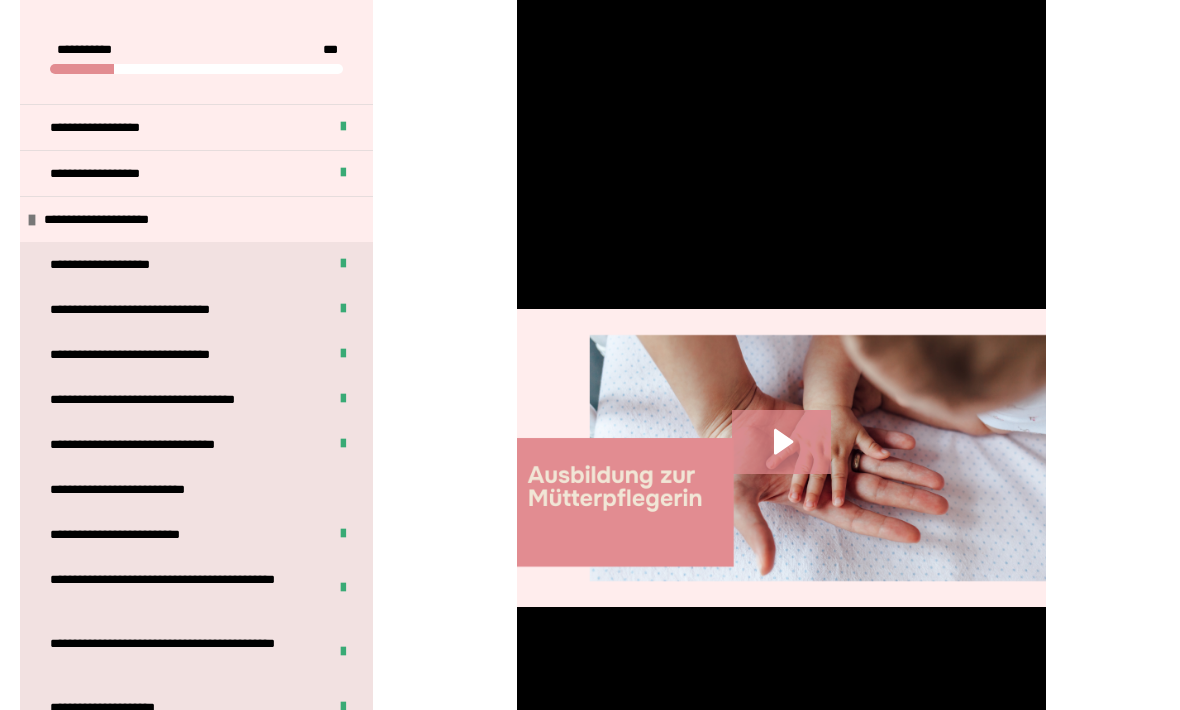click 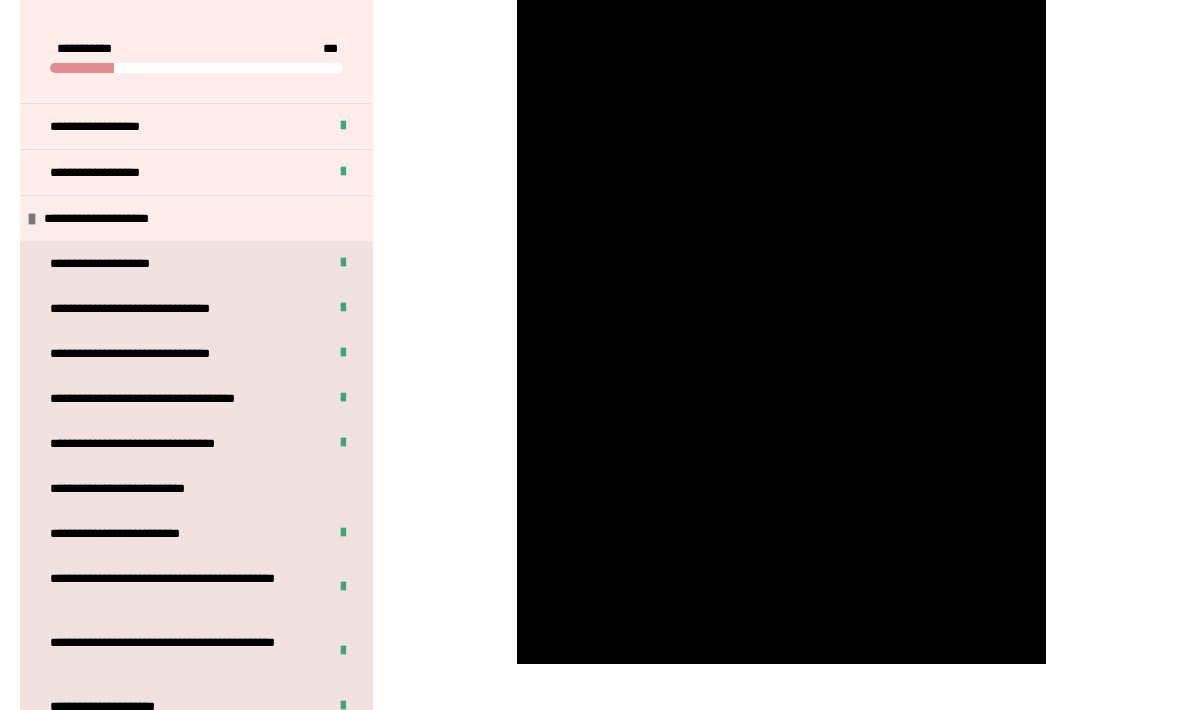scroll, scrollTop: 817, scrollLeft: 0, axis: vertical 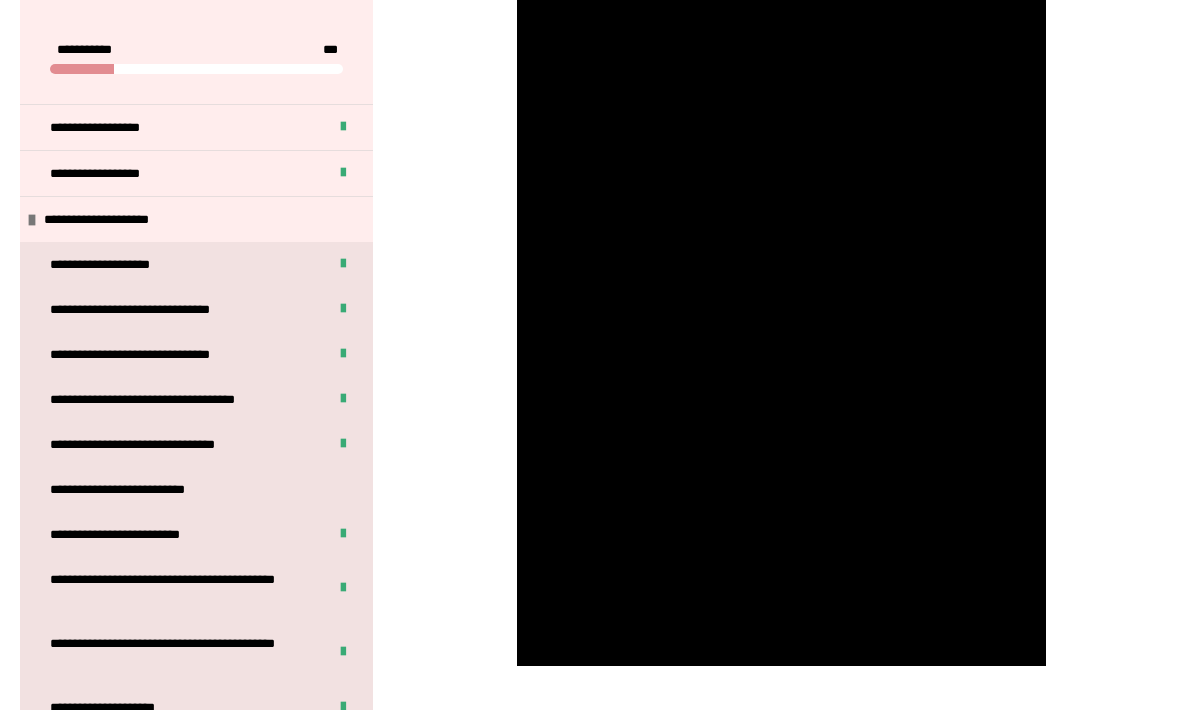 click at bounding box center (782, 195) 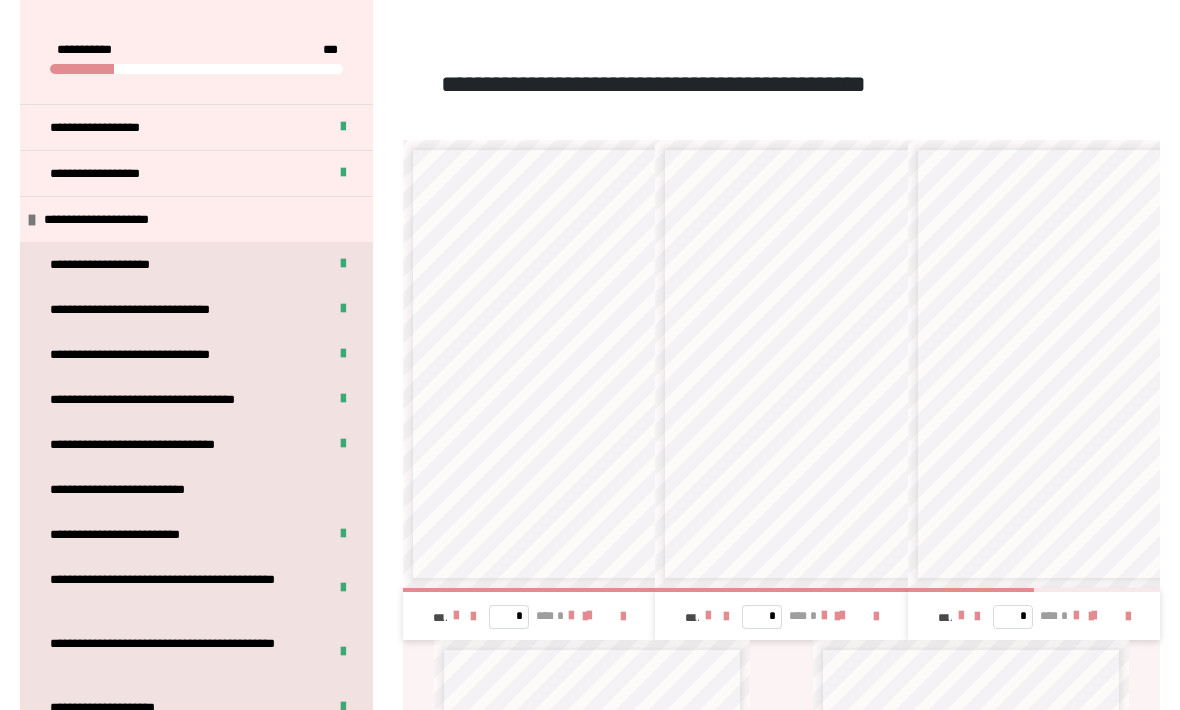 scroll, scrollTop: 1491, scrollLeft: 0, axis: vertical 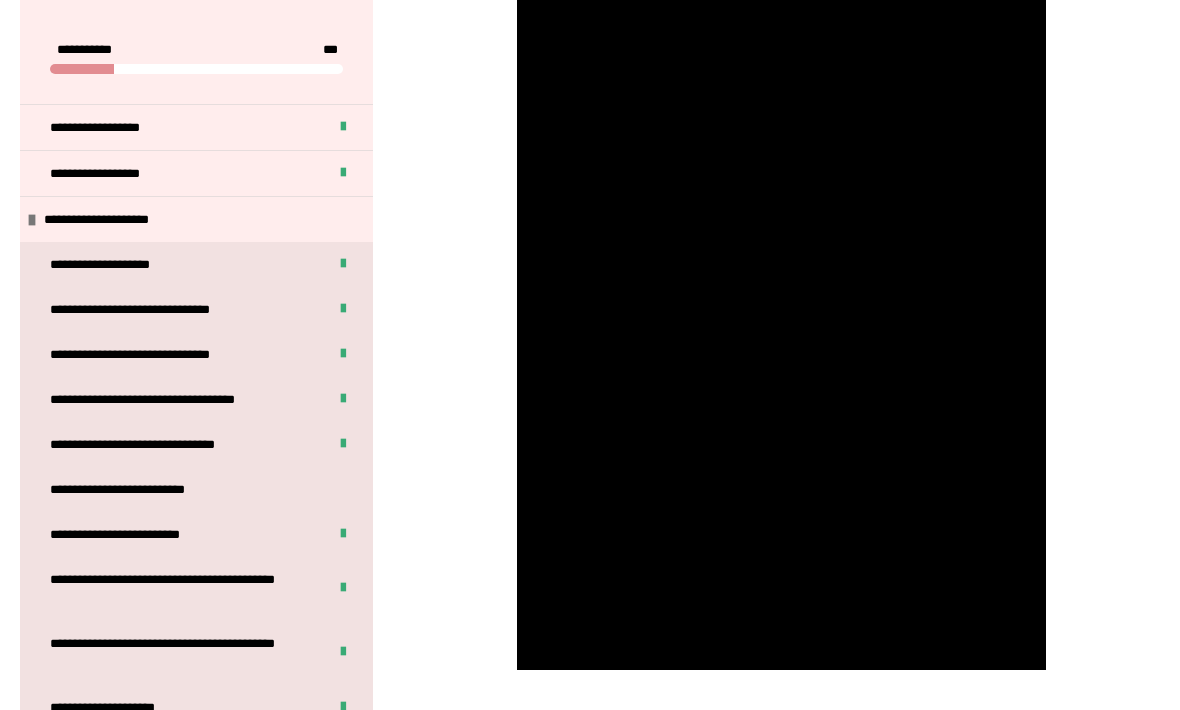click at bounding box center (782, 199) 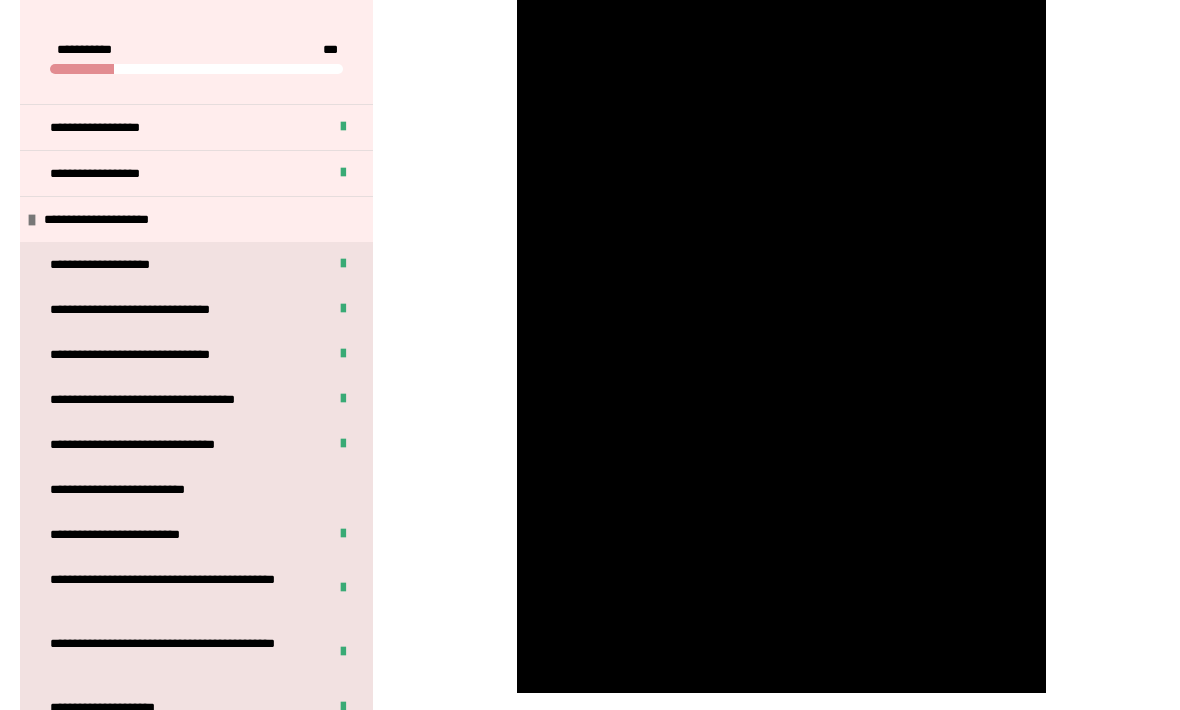 scroll, scrollTop: 792, scrollLeft: 0, axis: vertical 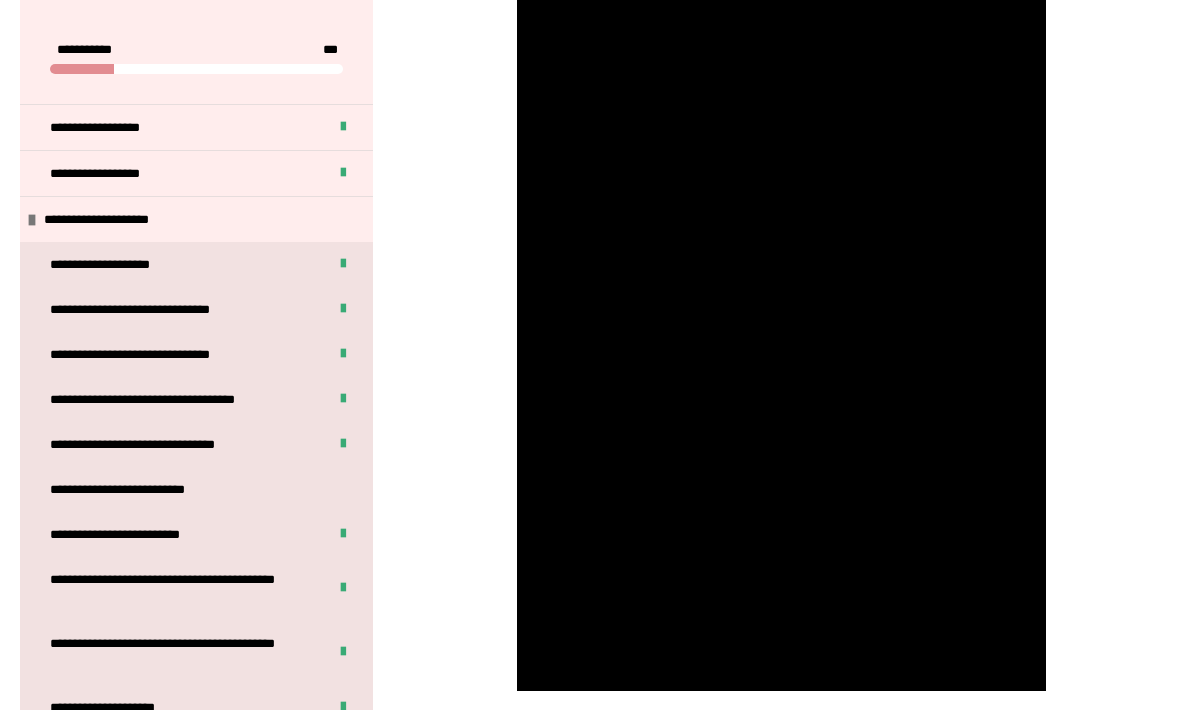 click at bounding box center (782, 220) 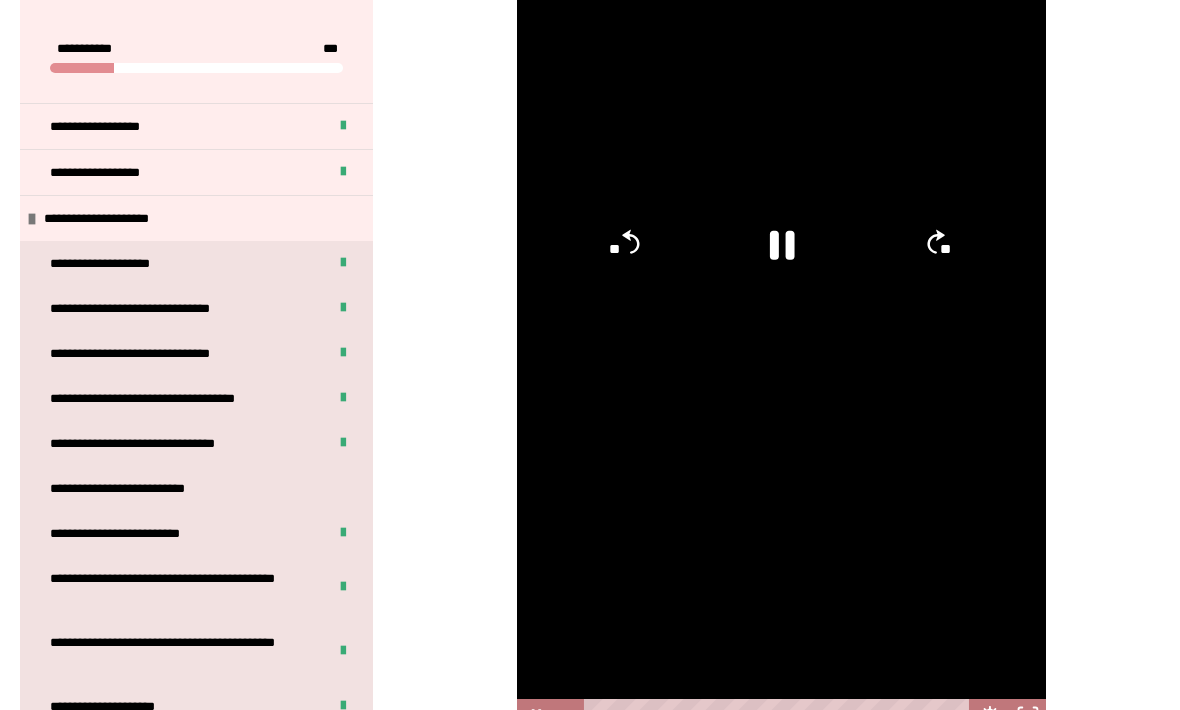 scroll, scrollTop: 753, scrollLeft: 0, axis: vertical 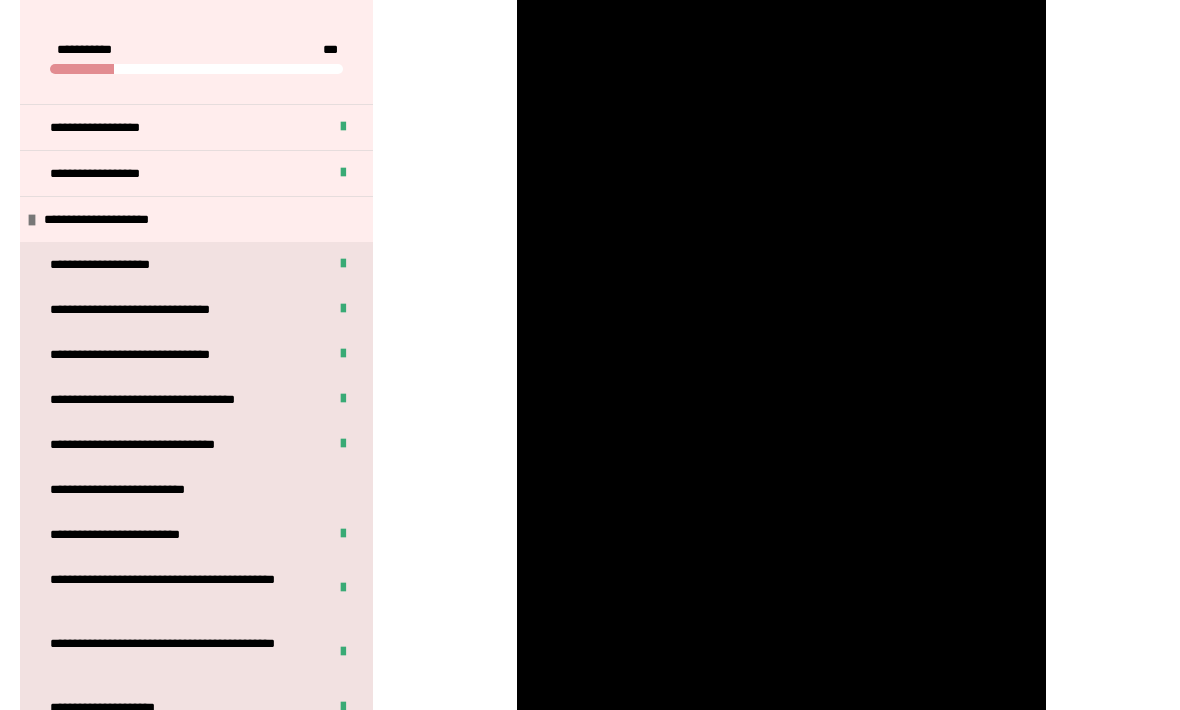 click at bounding box center [782, 259] 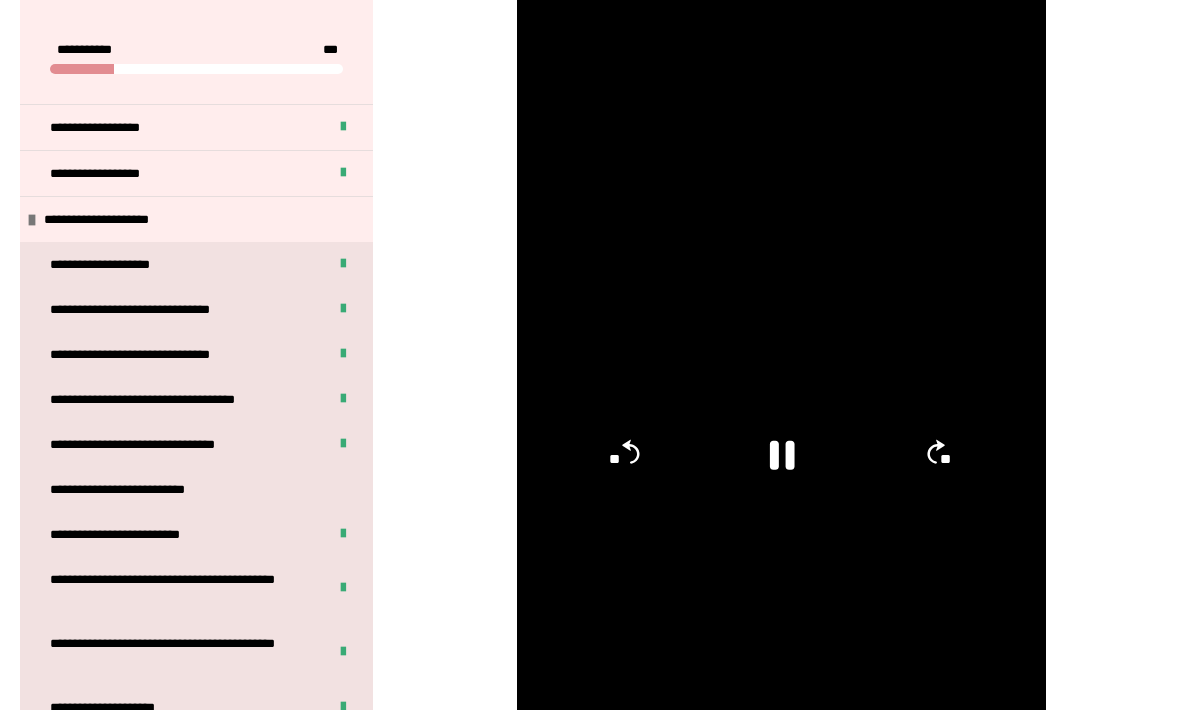 scroll, scrollTop: 540, scrollLeft: 0, axis: vertical 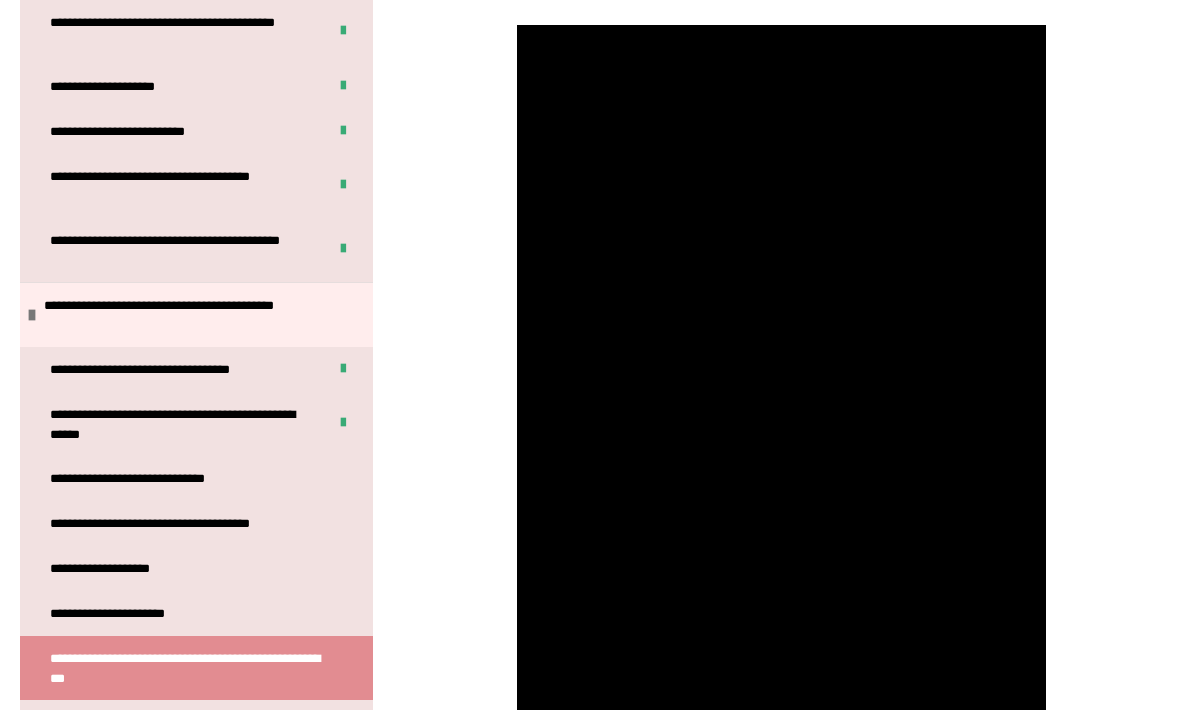click at bounding box center [782, 496] 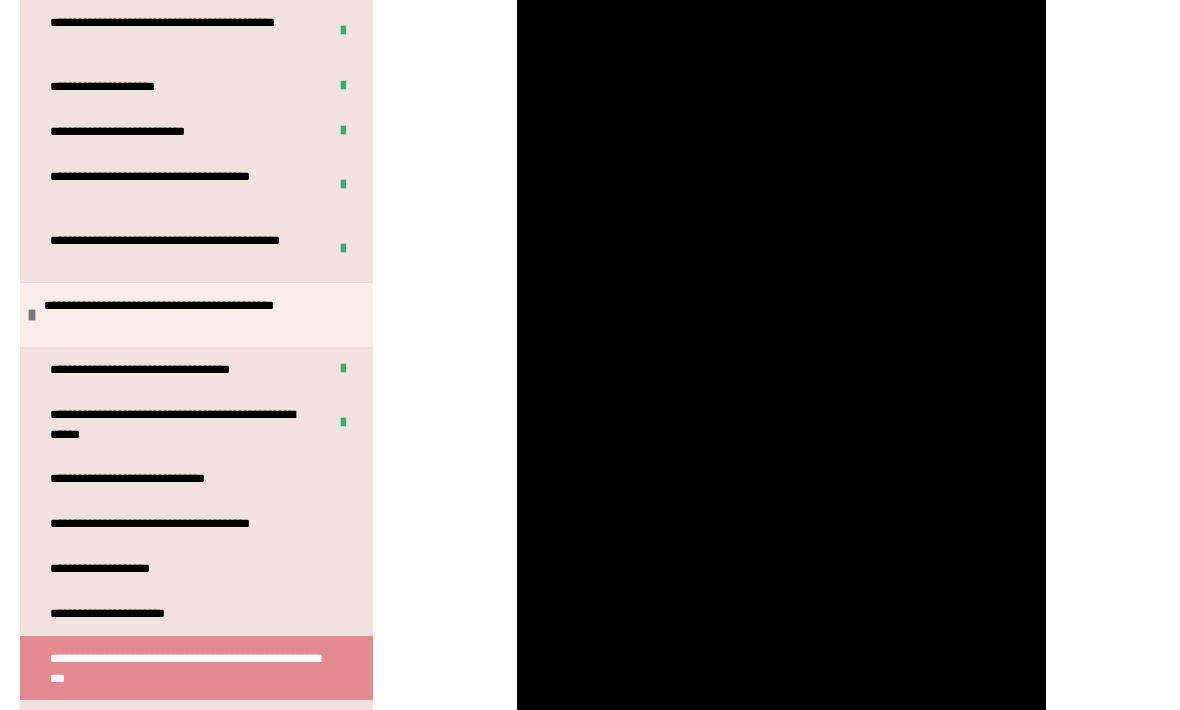 scroll, scrollTop: 748, scrollLeft: 0, axis: vertical 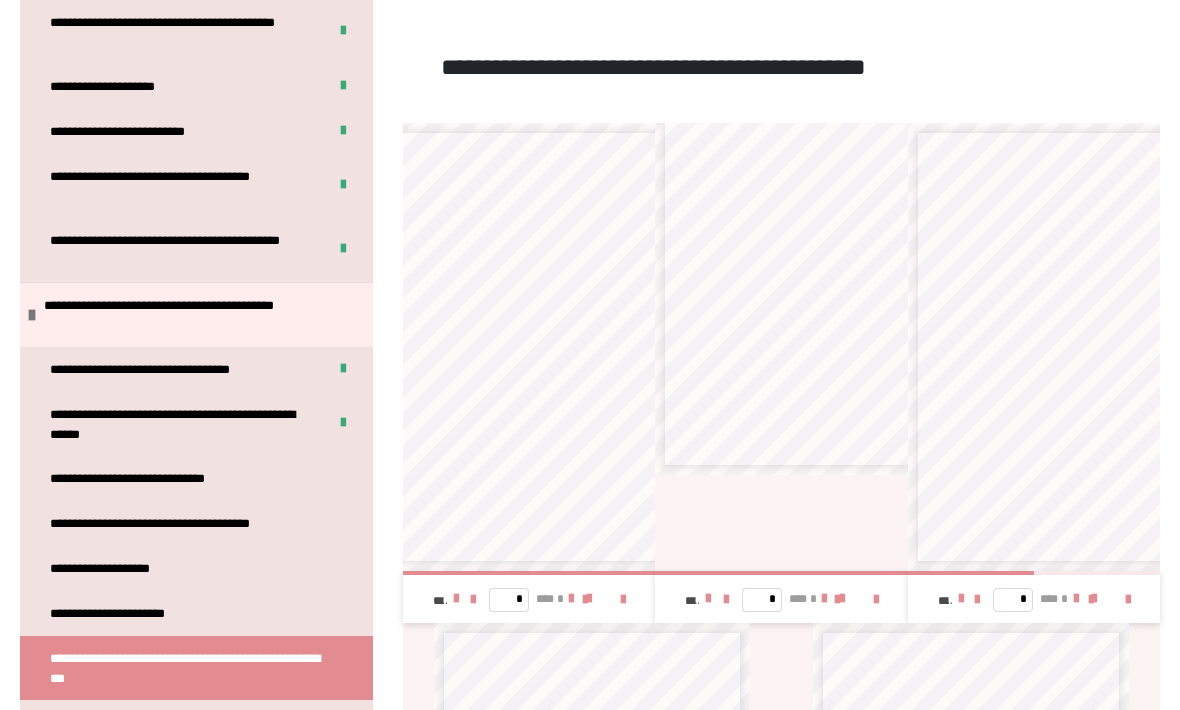 click at bounding box center (781, 573) 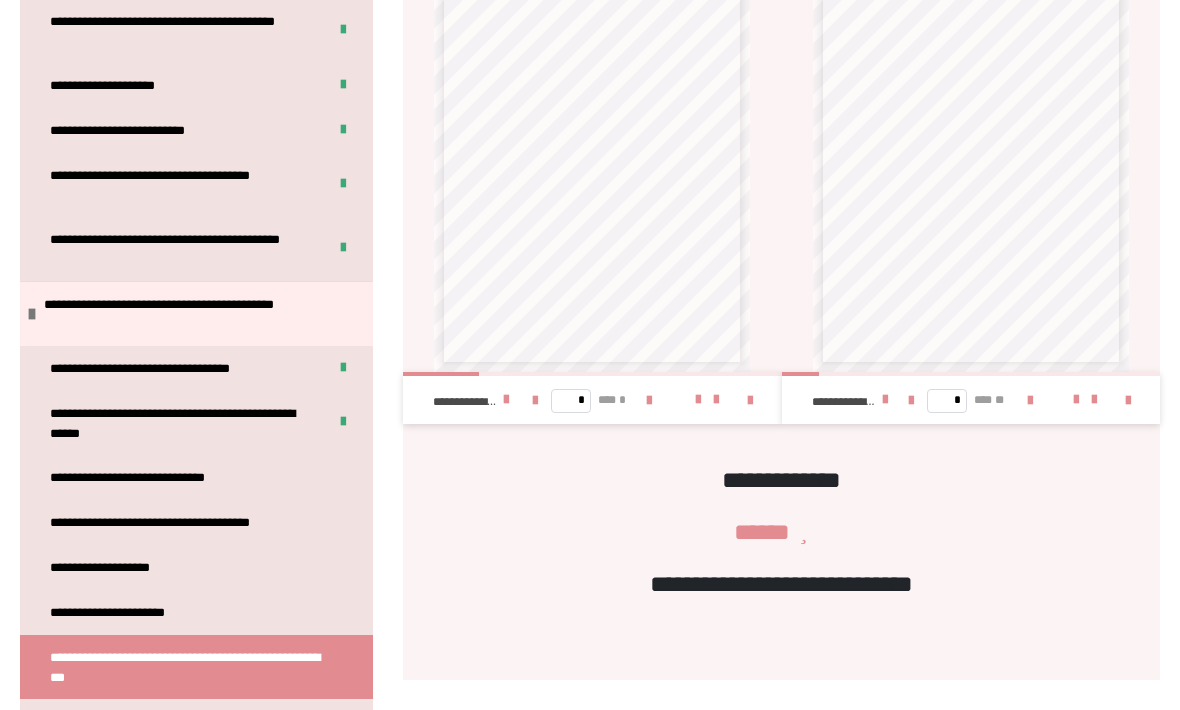 scroll, scrollTop: 2250, scrollLeft: 0, axis: vertical 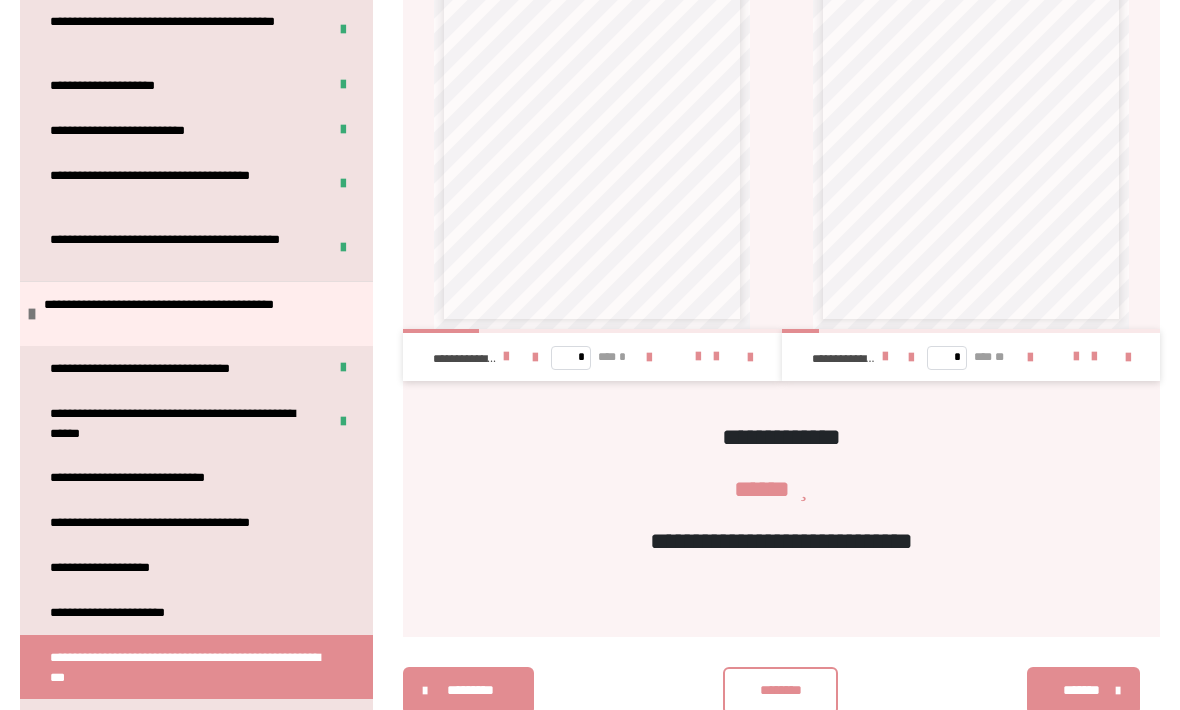 click on "********" at bounding box center (781, 691) 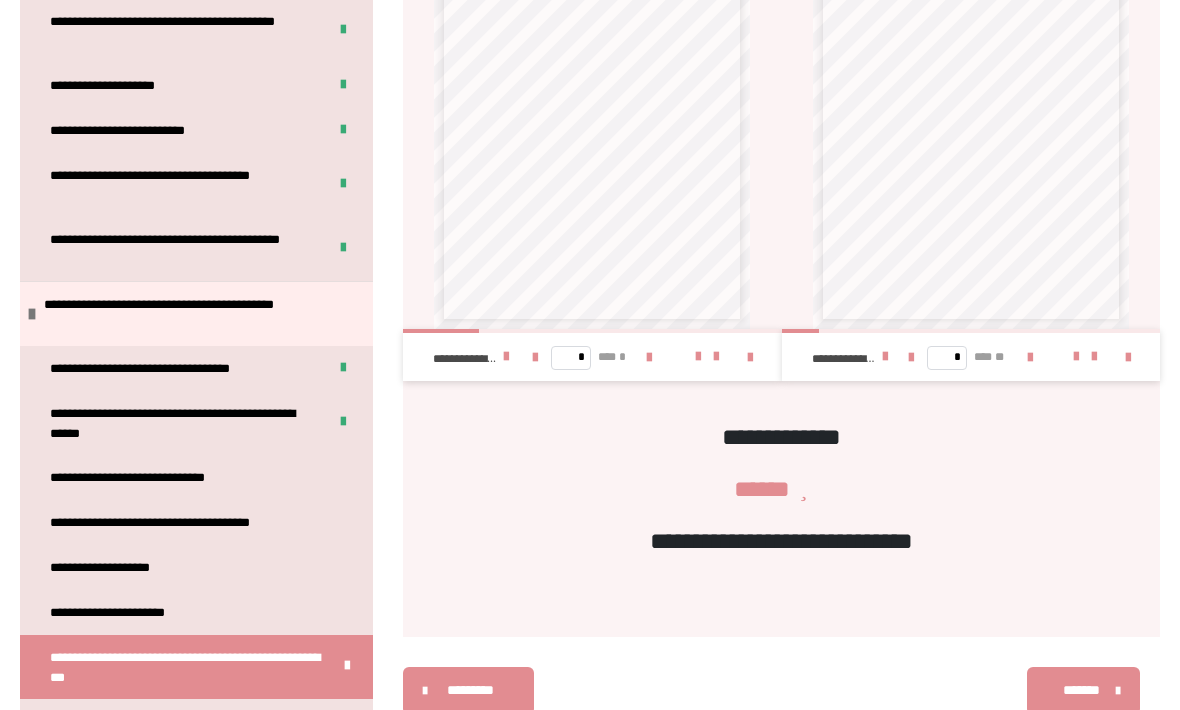 scroll, scrollTop: 2250, scrollLeft: 0, axis: vertical 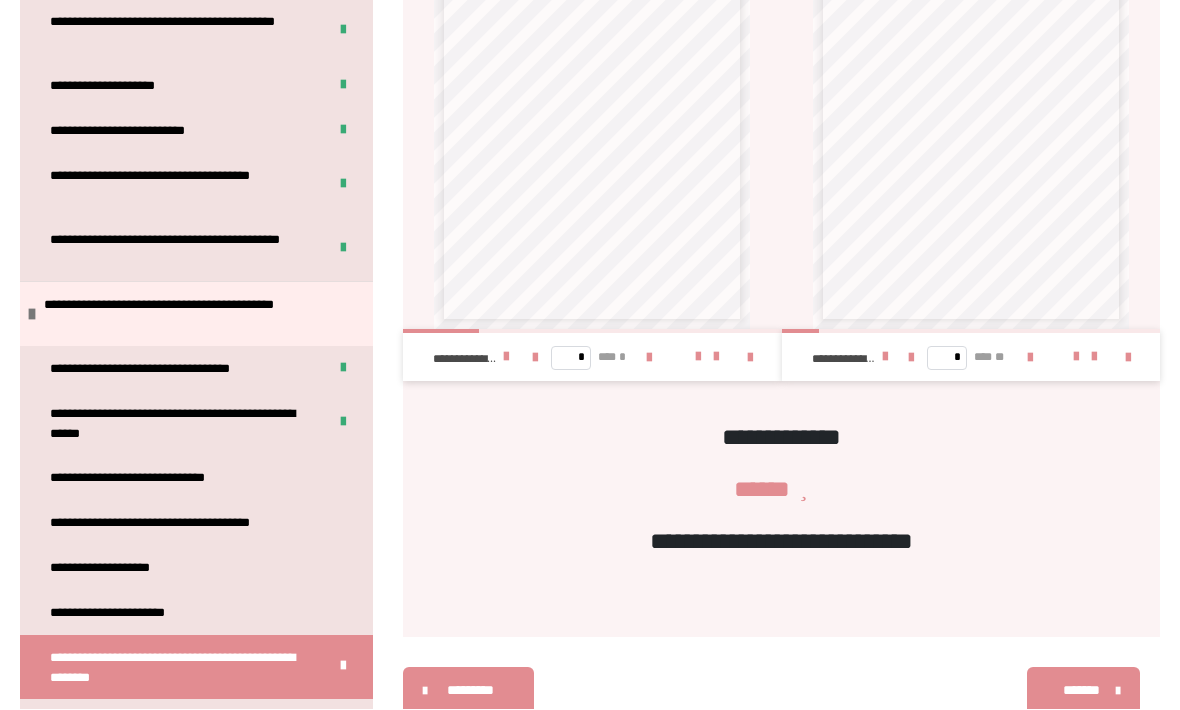 click on "*******" at bounding box center [1081, 691] 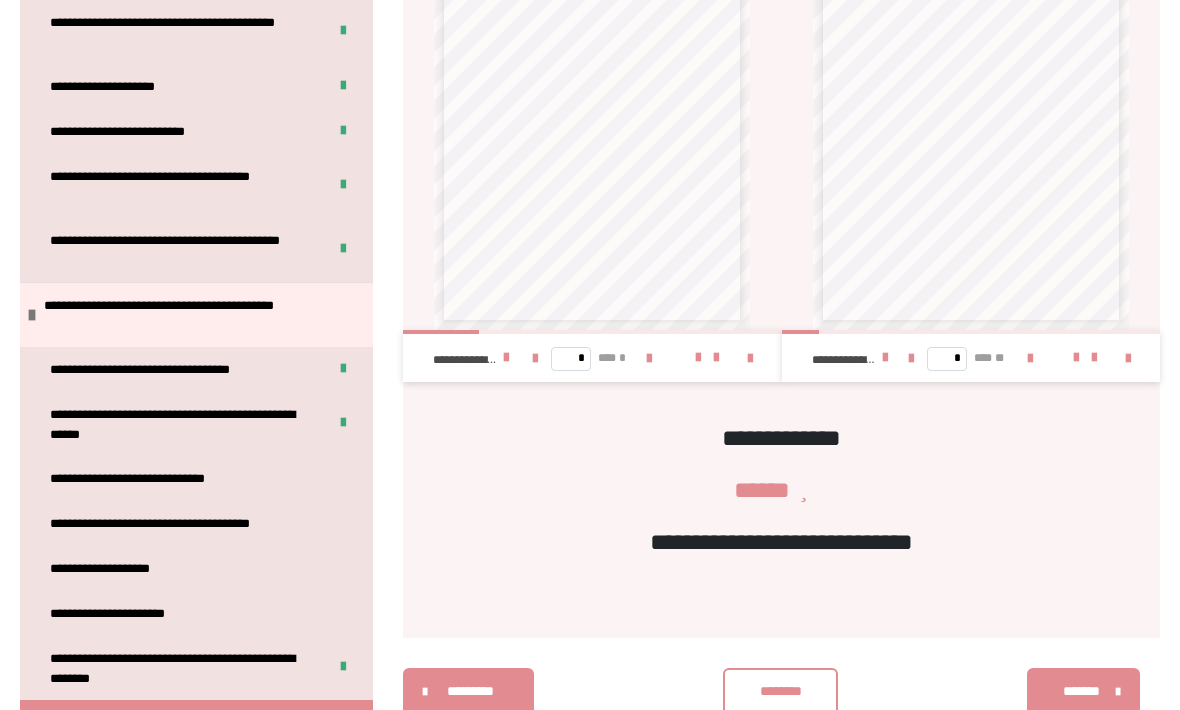 scroll, scrollTop: 903, scrollLeft: 0, axis: vertical 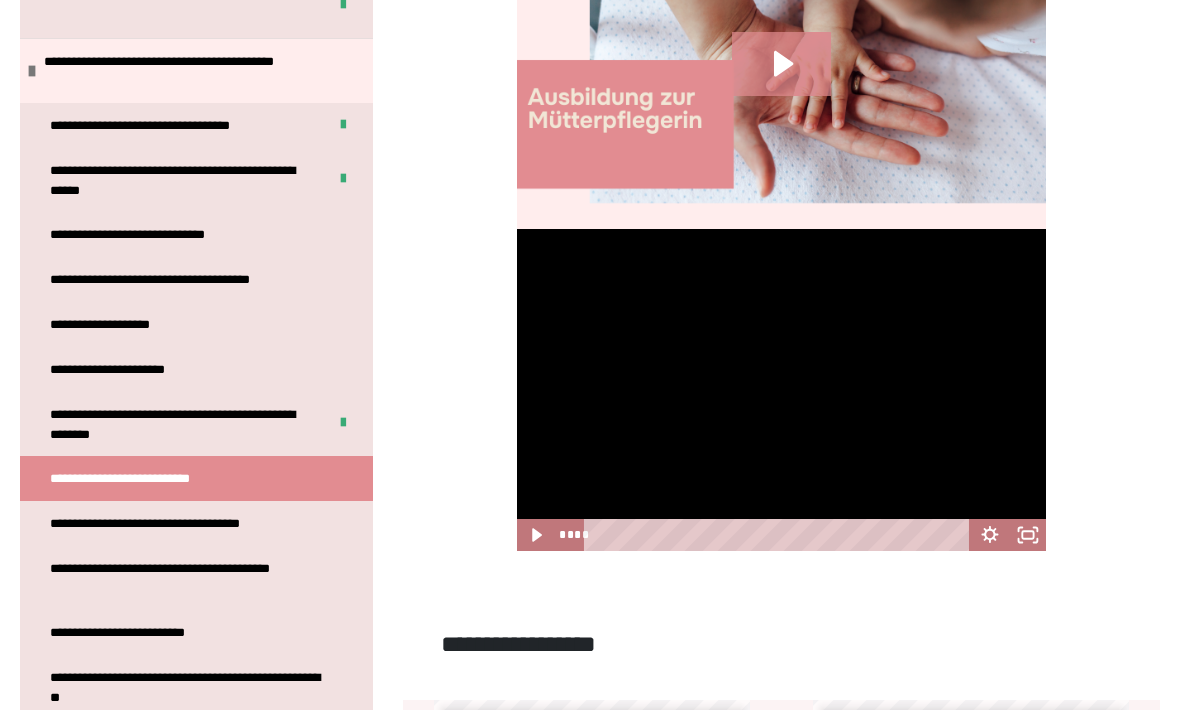 click on "**********" at bounding box center (196, 478) 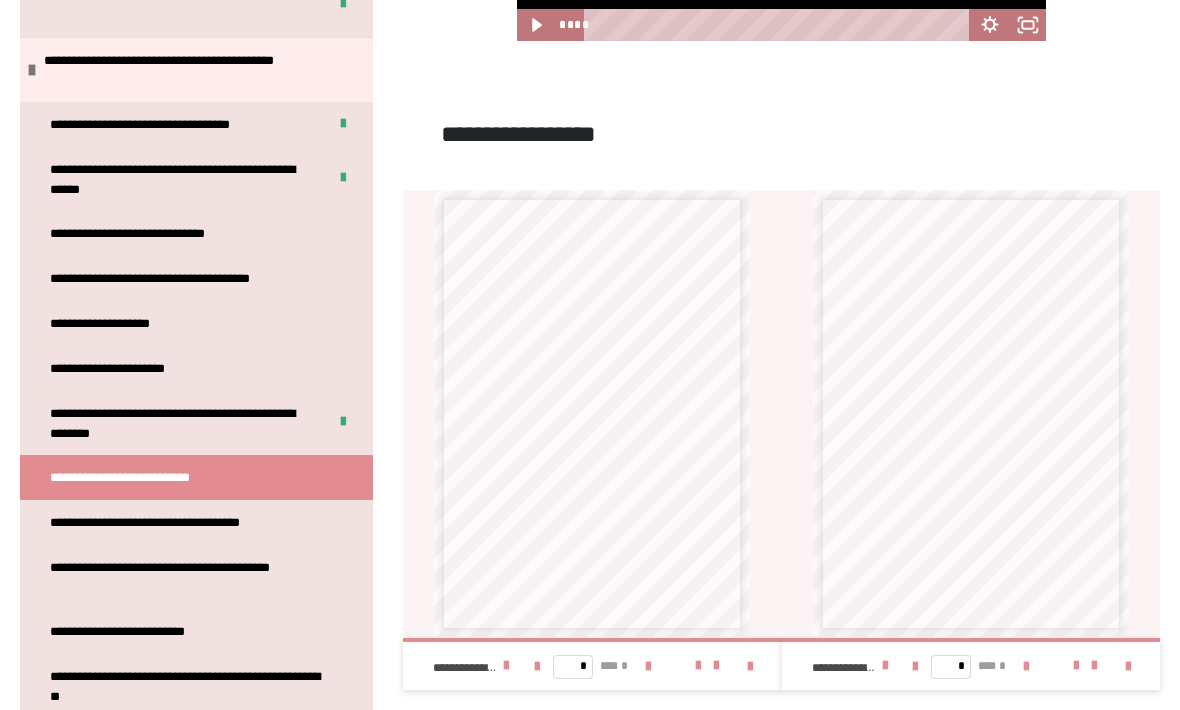scroll, scrollTop: 1413, scrollLeft: 0, axis: vertical 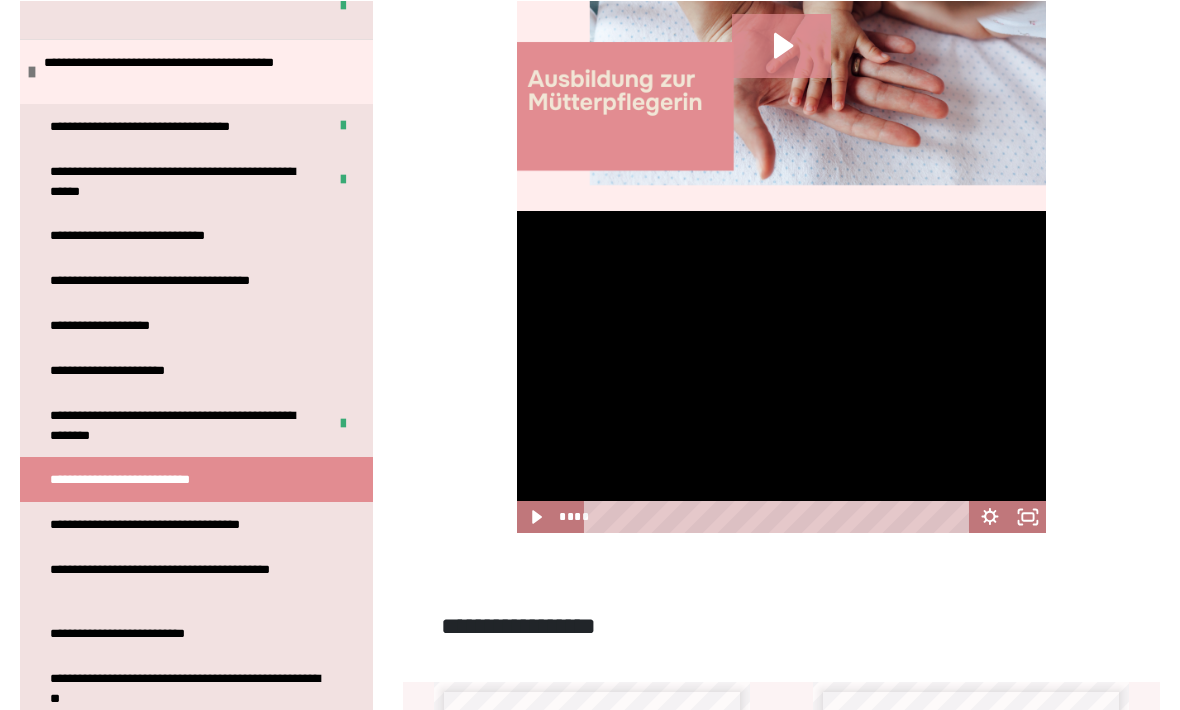 click 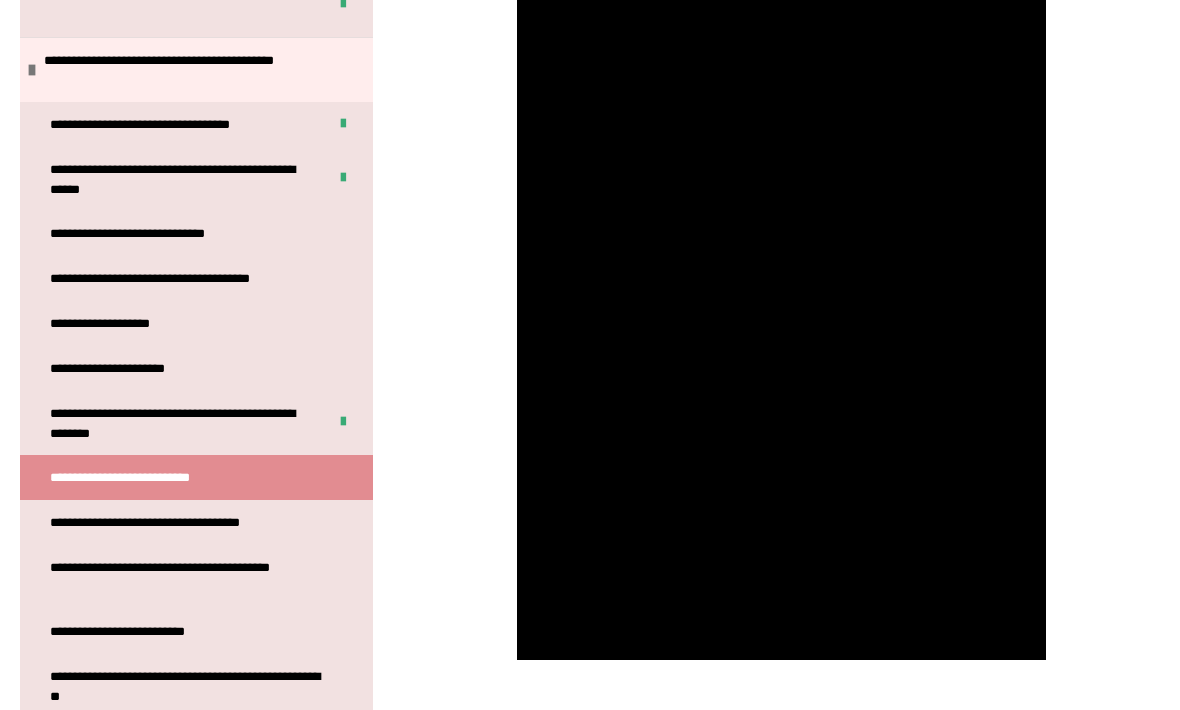 scroll, scrollTop: 792, scrollLeft: 0, axis: vertical 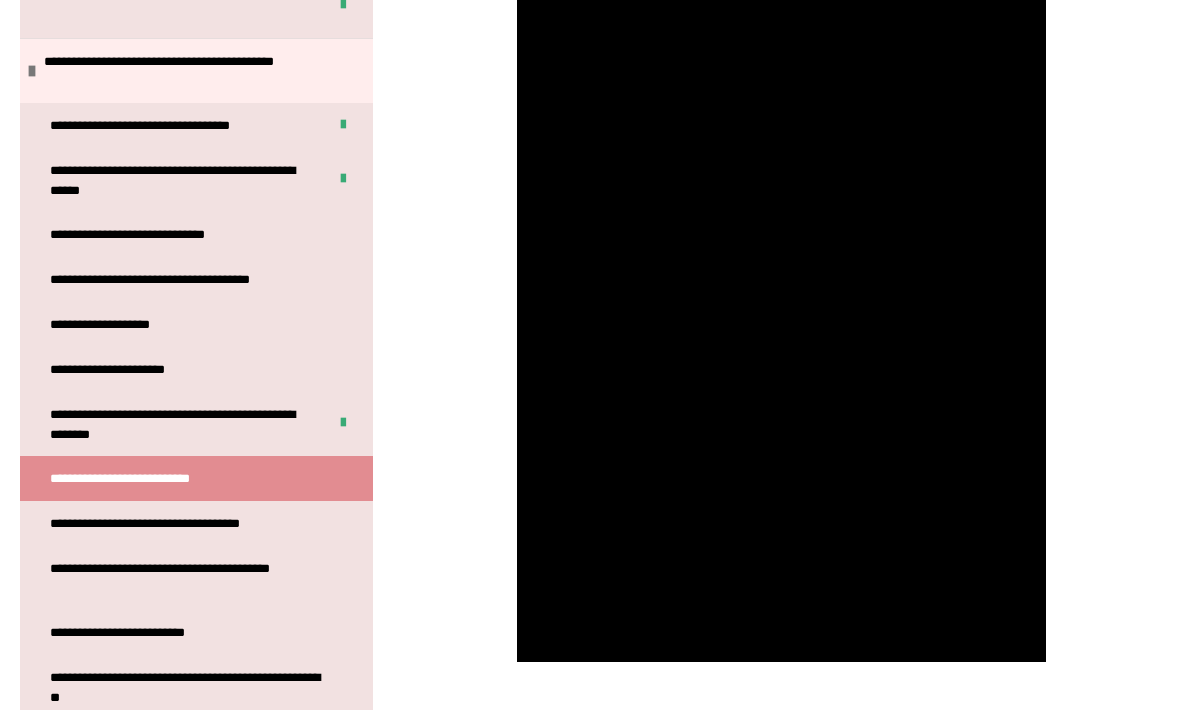 click at bounding box center [782, 191] 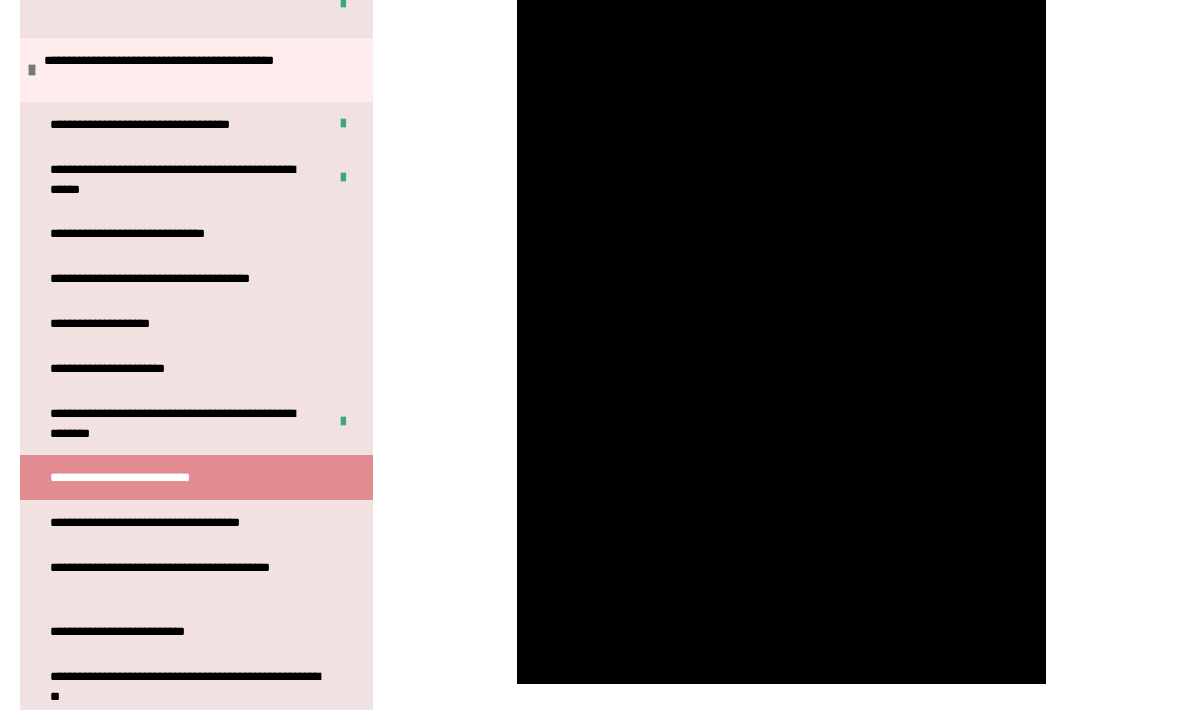 scroll, scrollTop: 767, scrollLeft: 0, axis: vertical 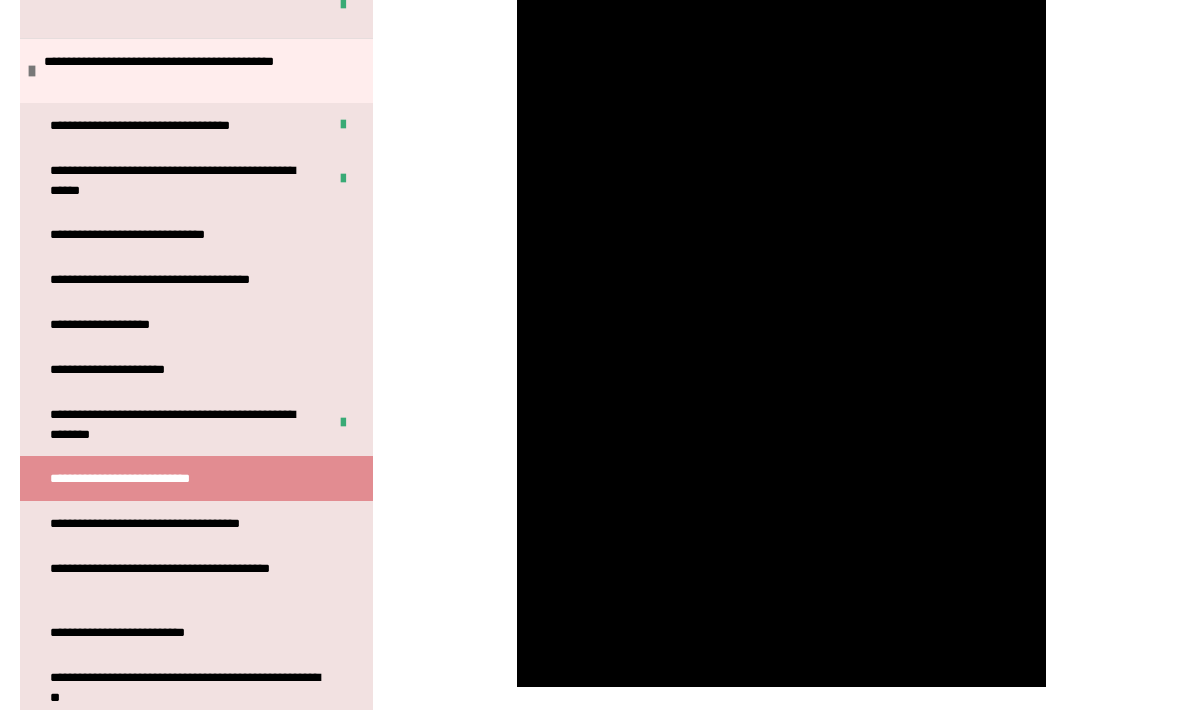 click at bounding box center [782, 216] 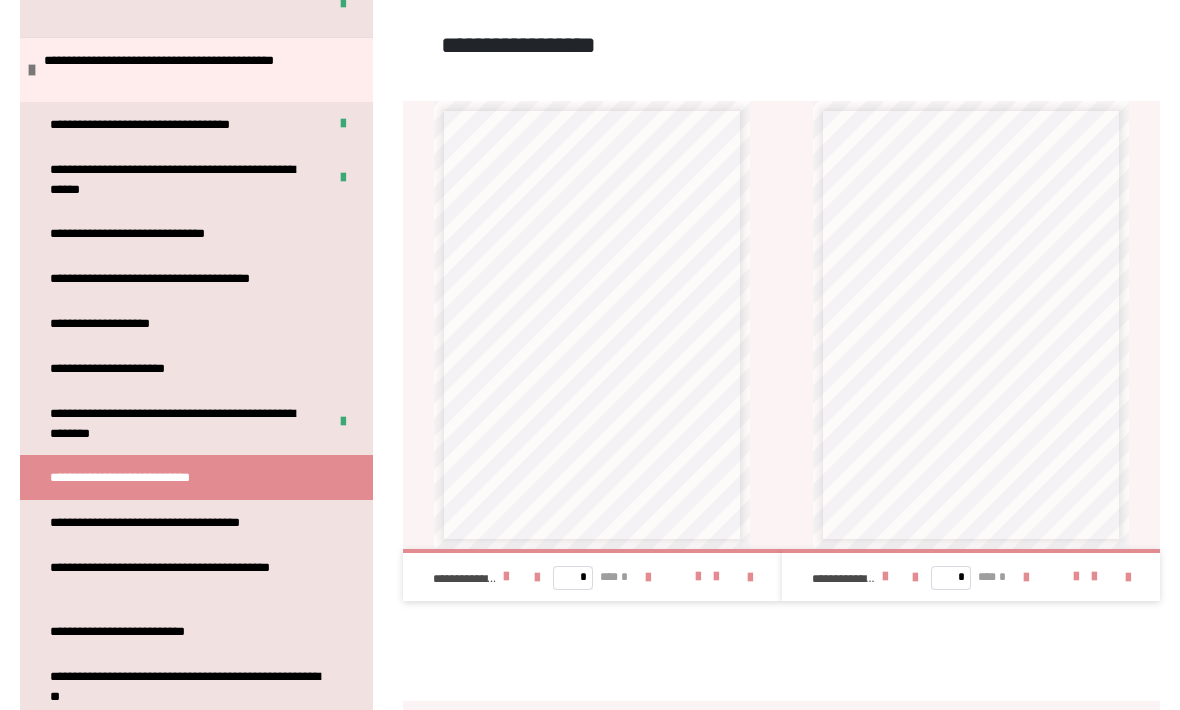 scroll, scrollTop: 1502, scrollLeft: 0, axis: vertical 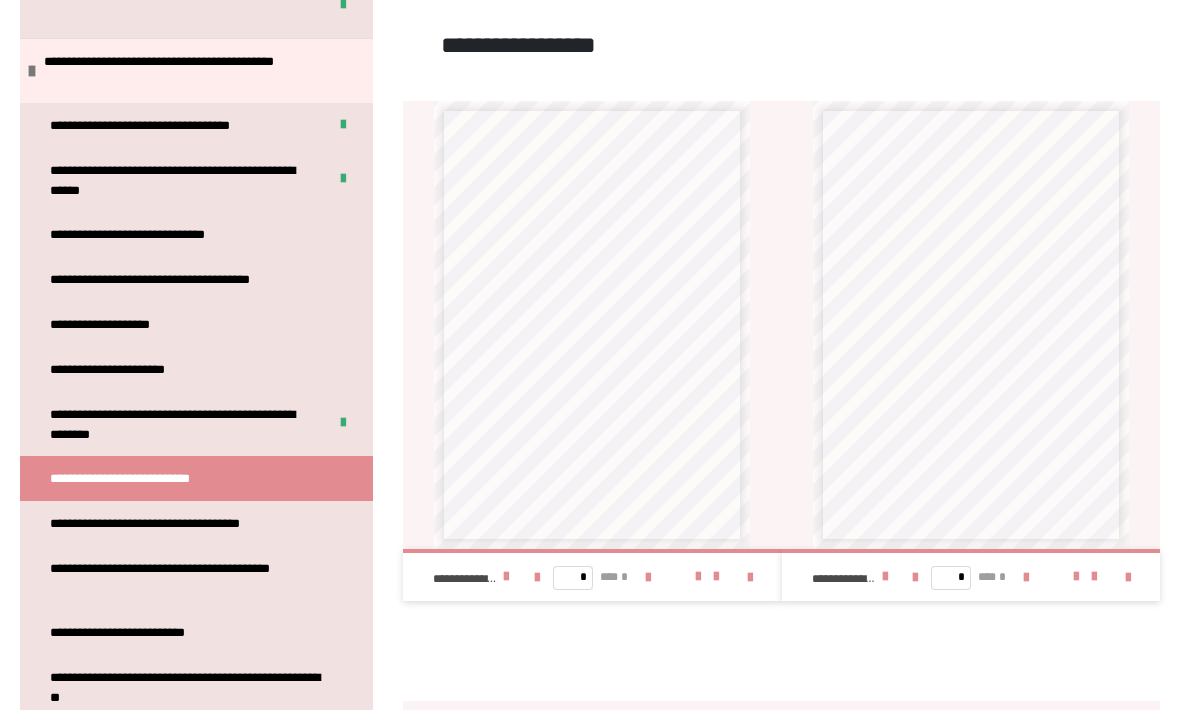 click at bounding box center (698, 577) 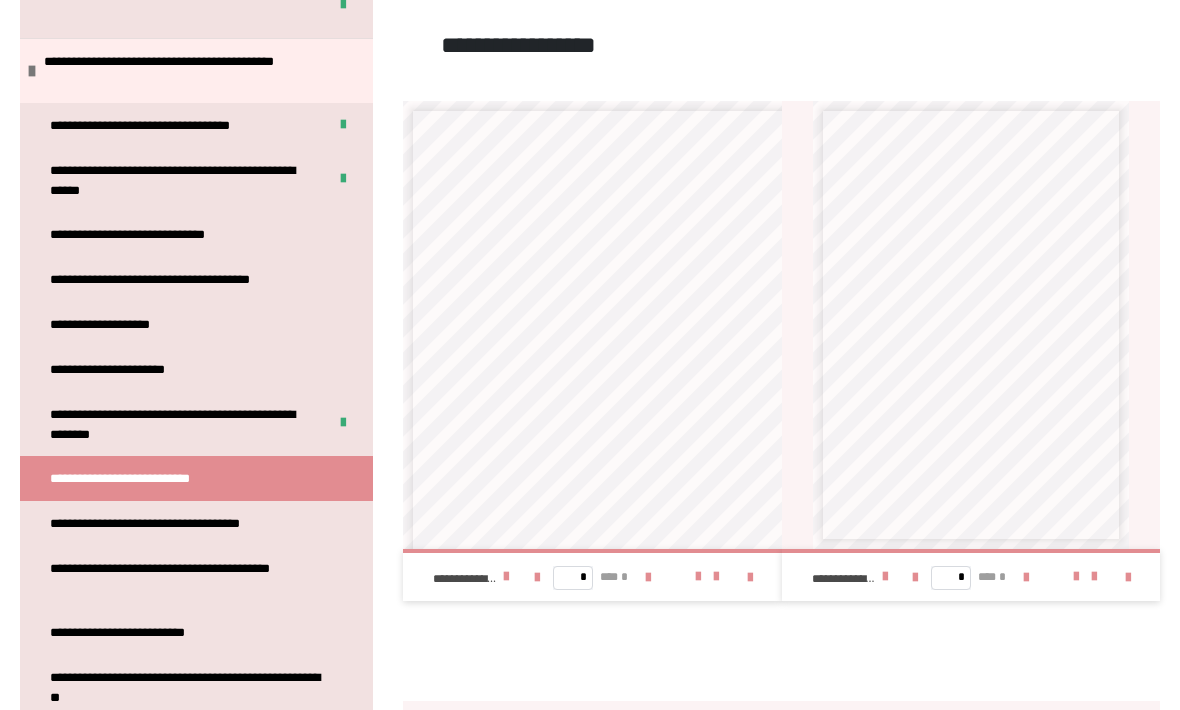 click at bounding box center [698, 577] 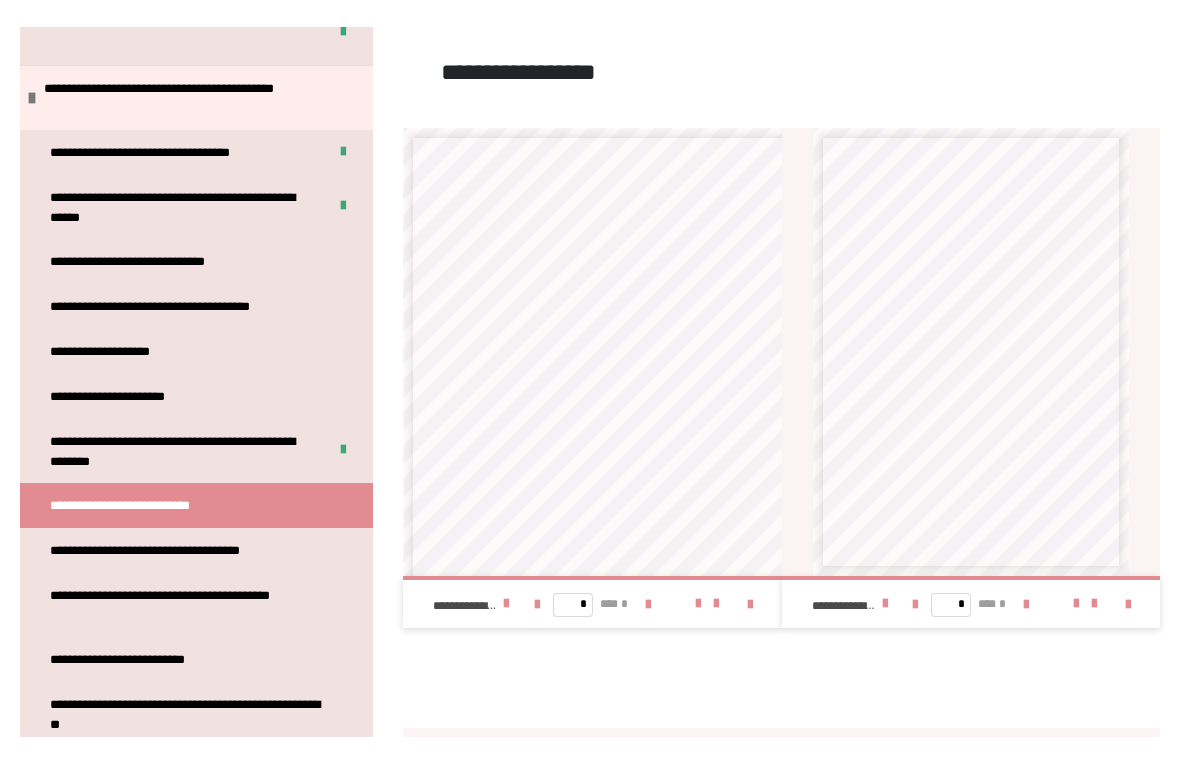 scroll, scrollTop: 24, scrollLeft: 0, axis: vertical 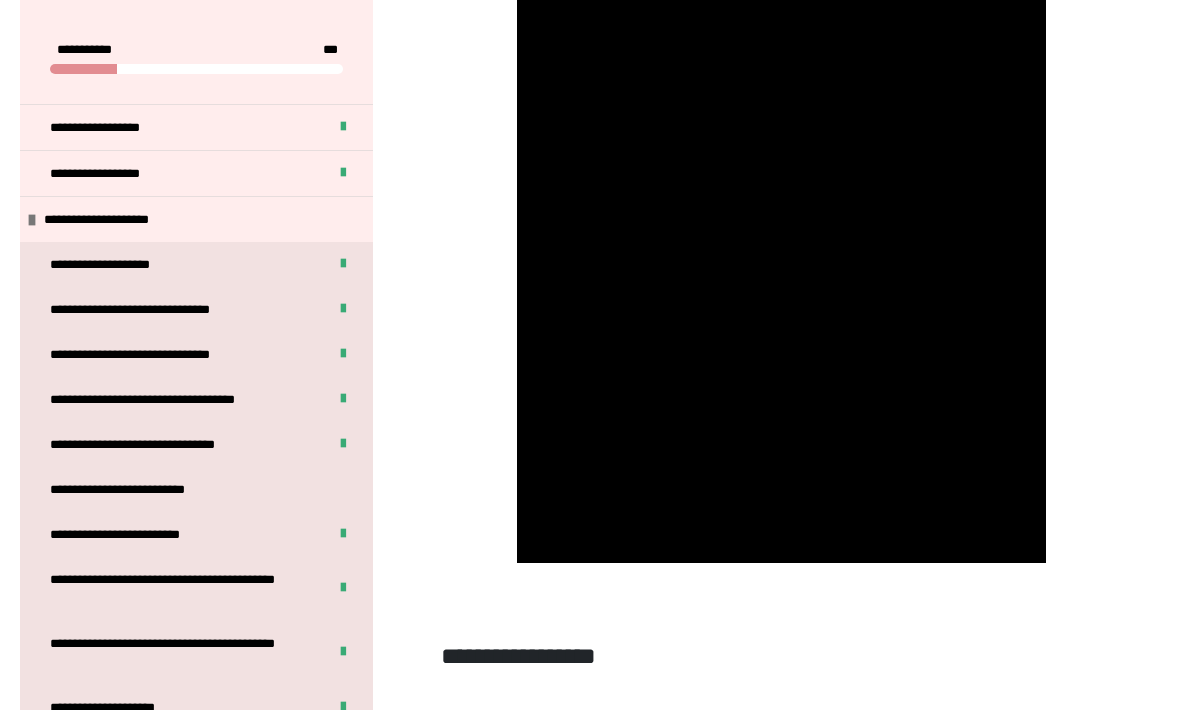click at bounding box center (782, 92) 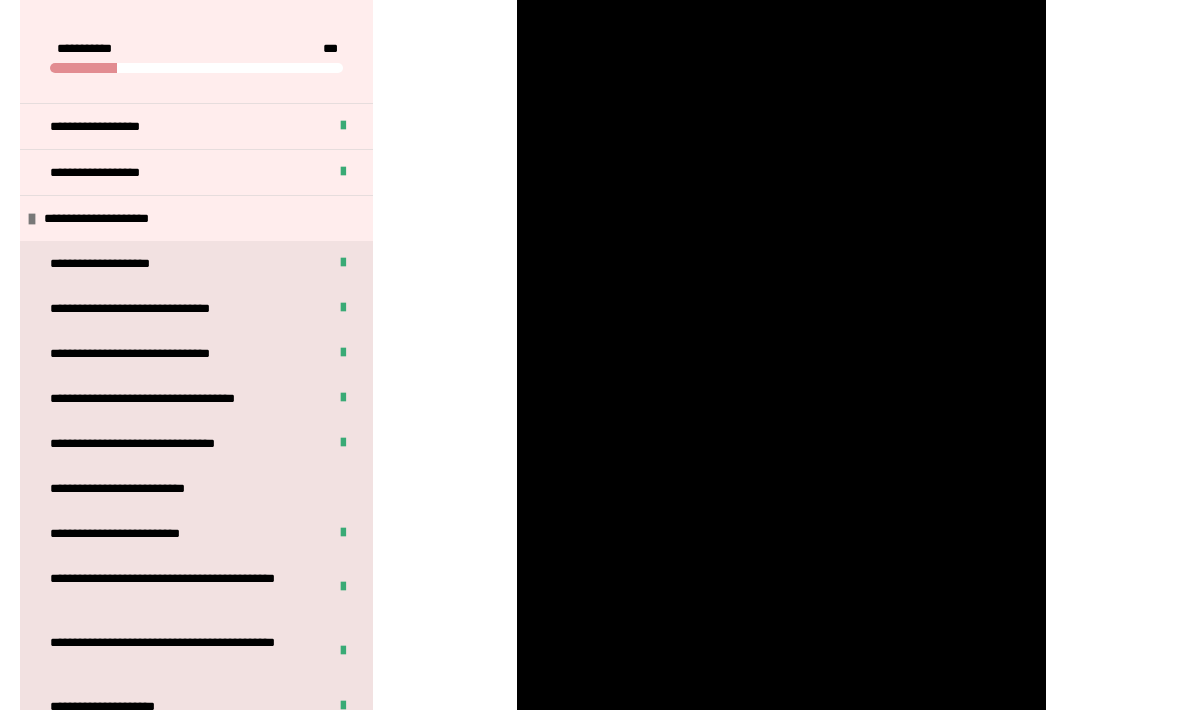 scroll, scrollTop: 573, scrollLeft: 0, axis: vertical 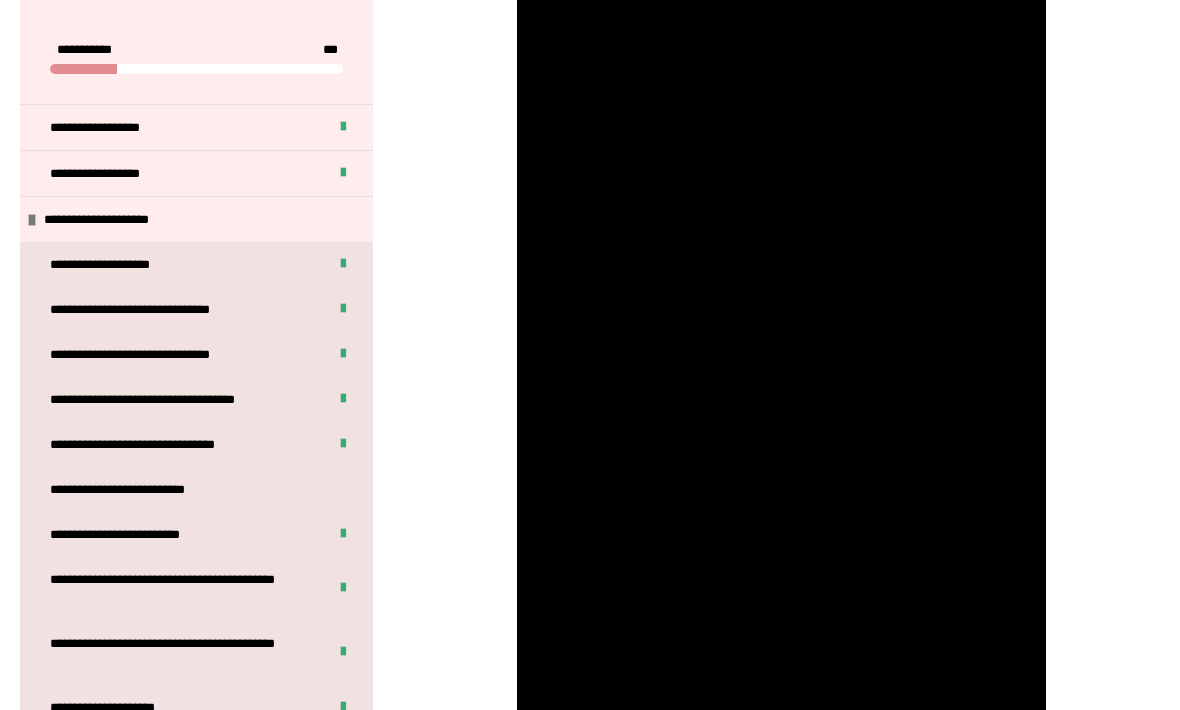 click at bounding box center [782, 410] 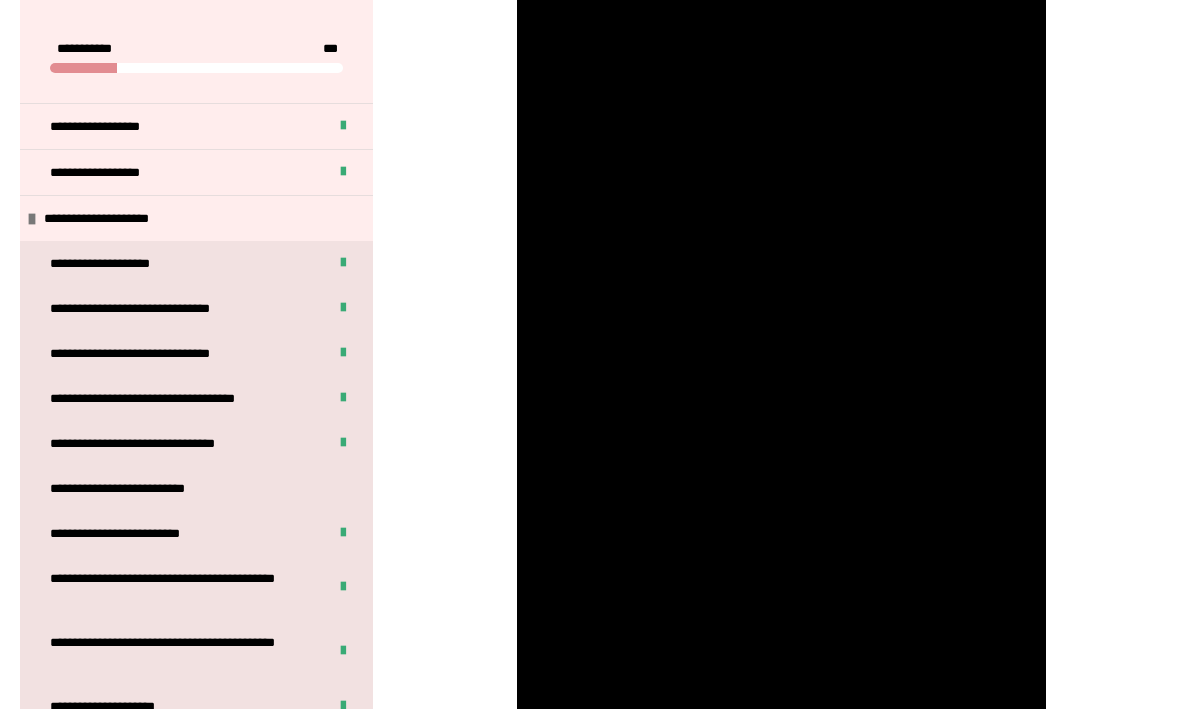 scroll, scrollTop: 630, scrollLeft: 0, axis: vertical 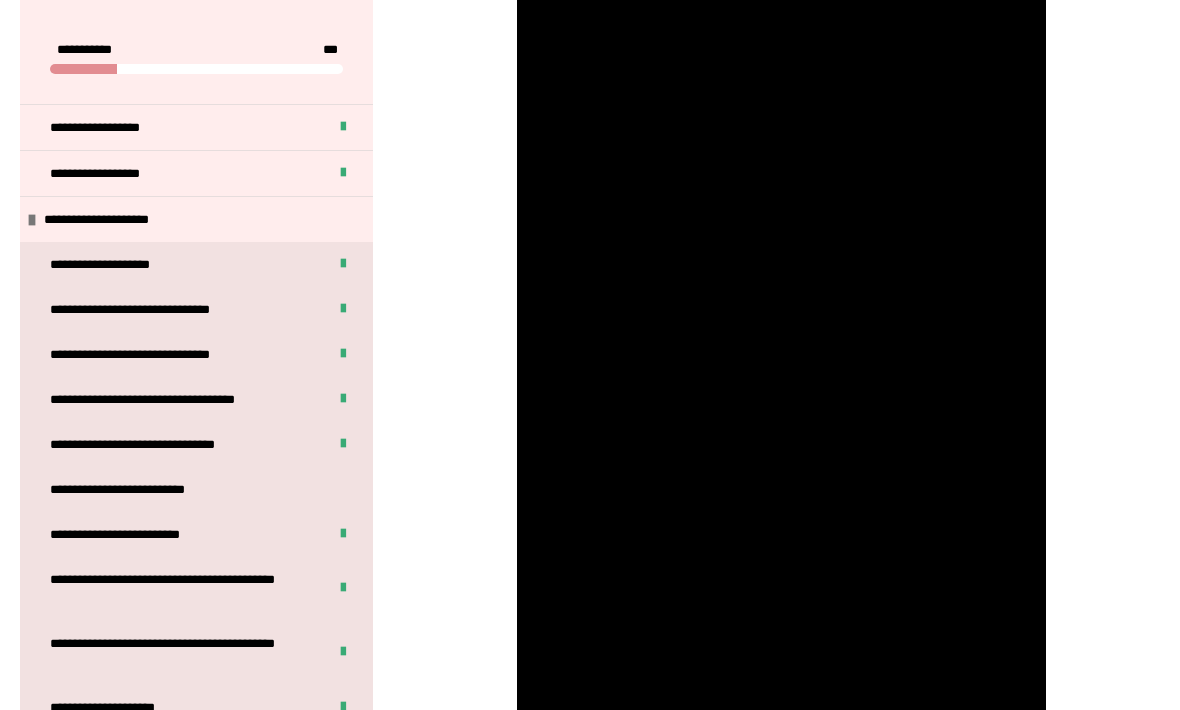 click at bounding box center (782, 353) 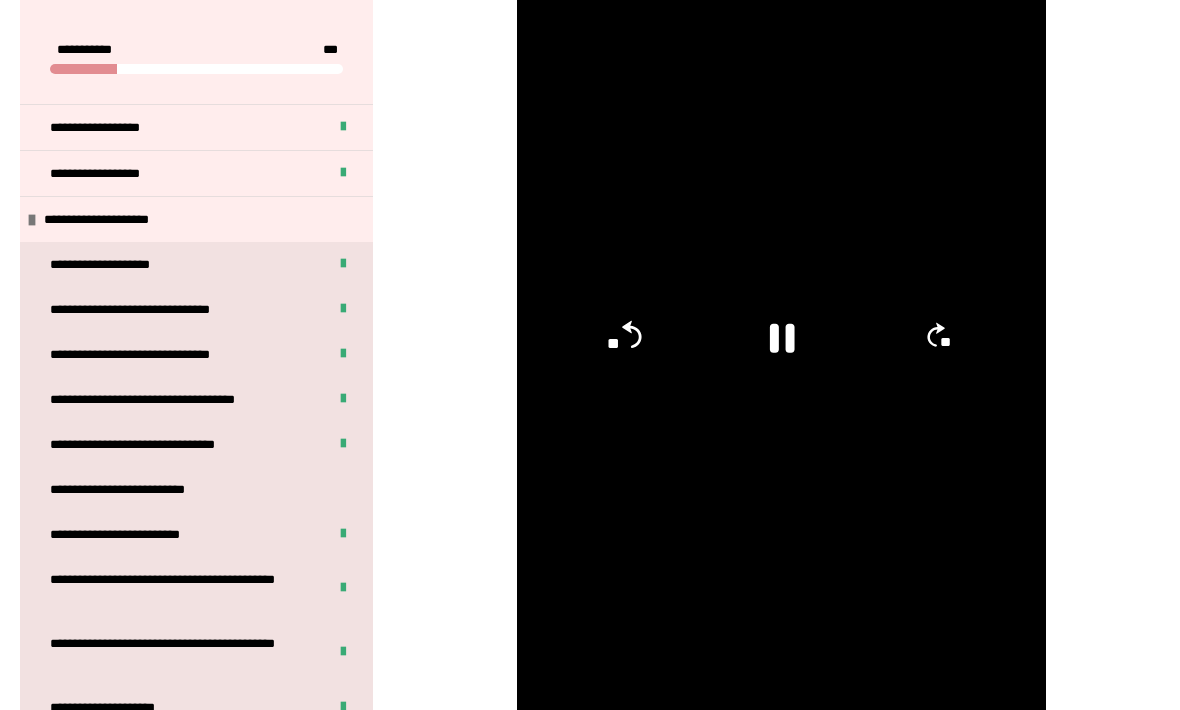 click on "**" 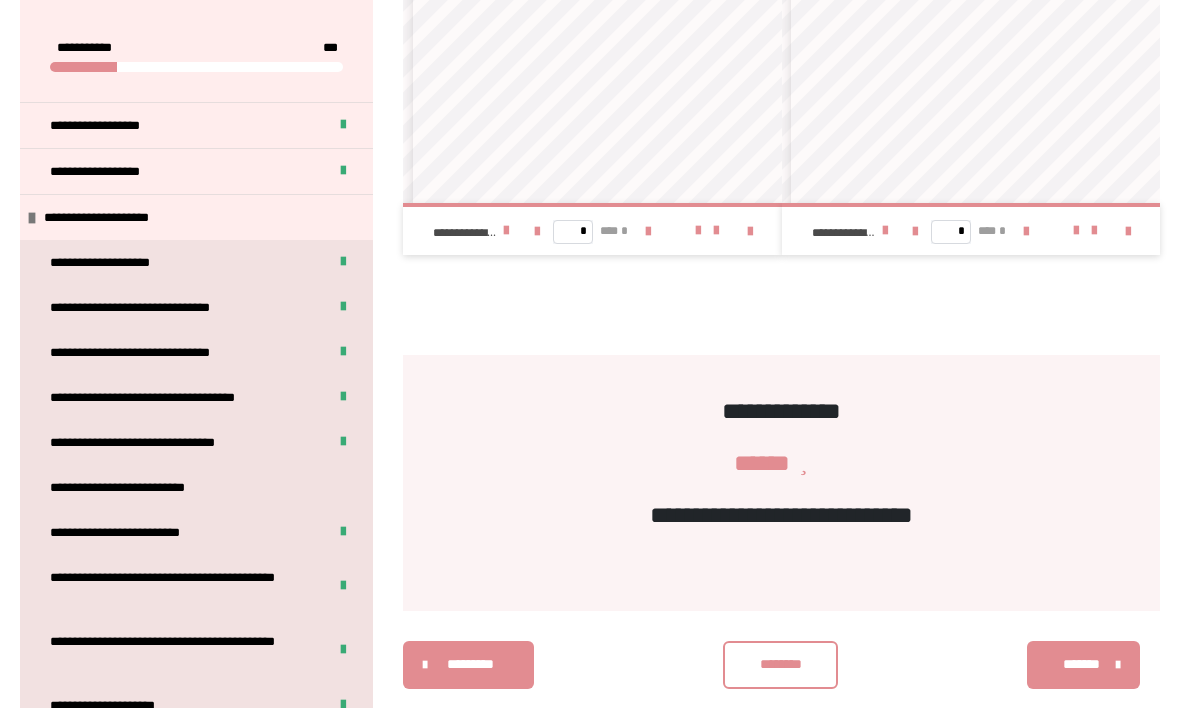 scroll, scrollTop: 1846, scrollLeft: 0, axis: vertical 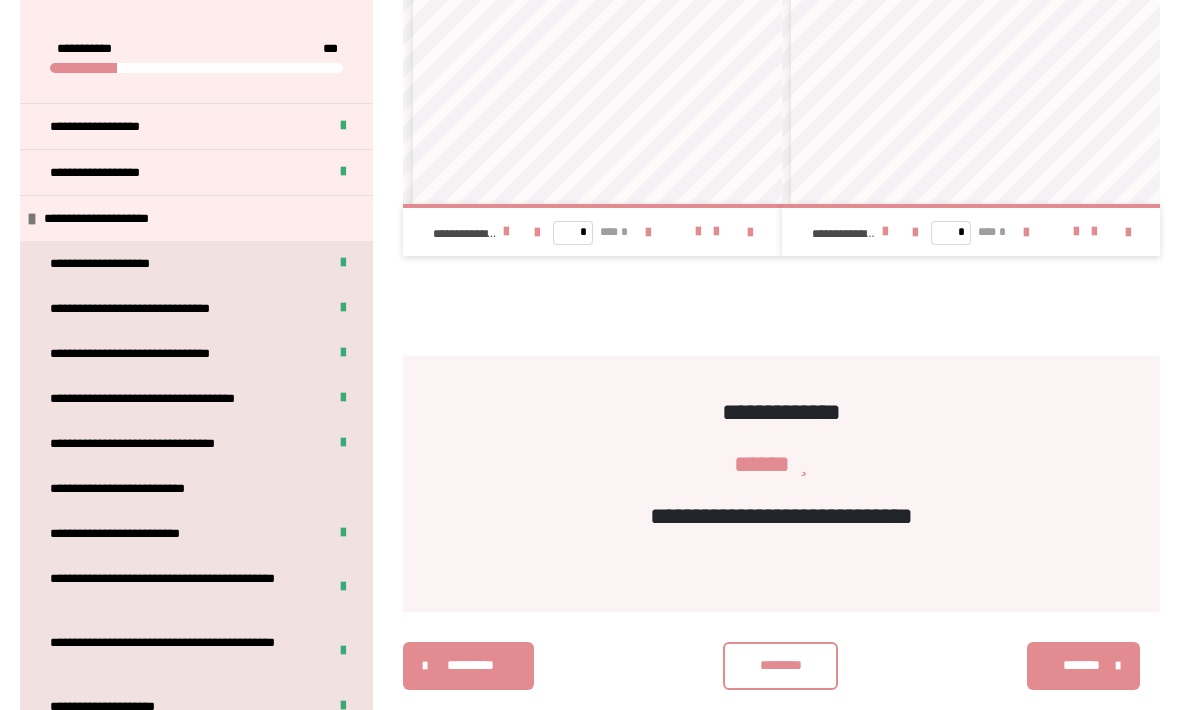 click on "********" at bounding box center [781, 666] 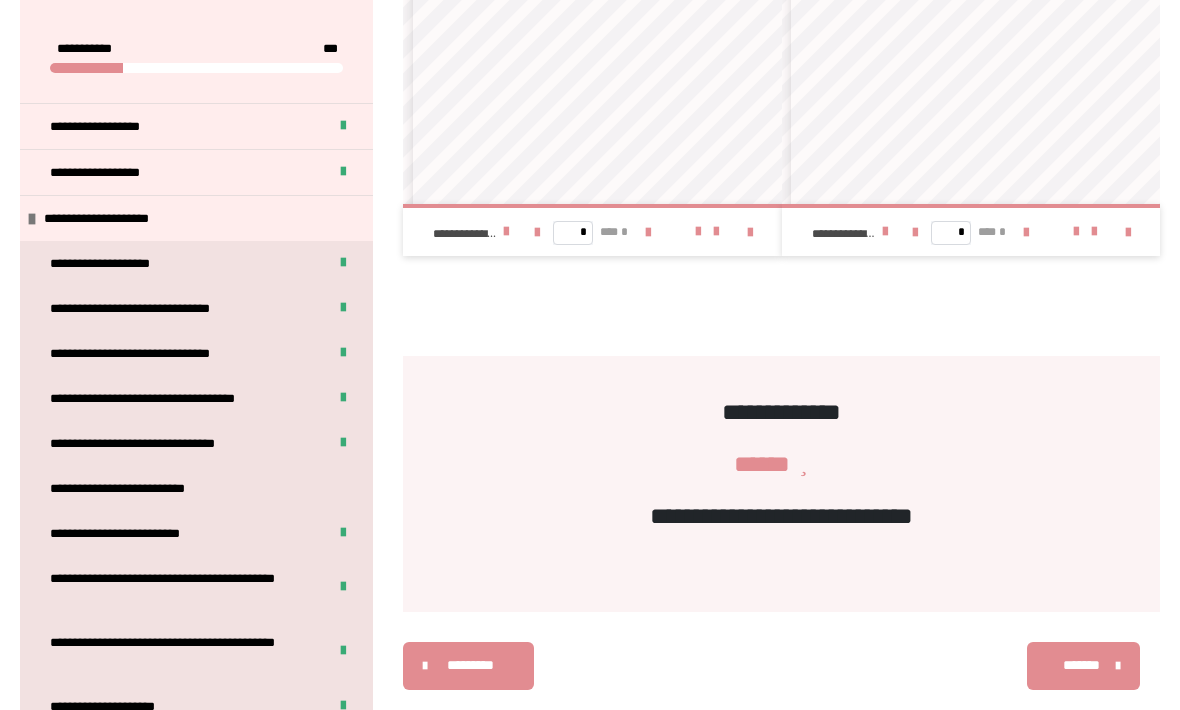scroll, scrollTop: 1846, scrollLeft: 0, axis: vertical 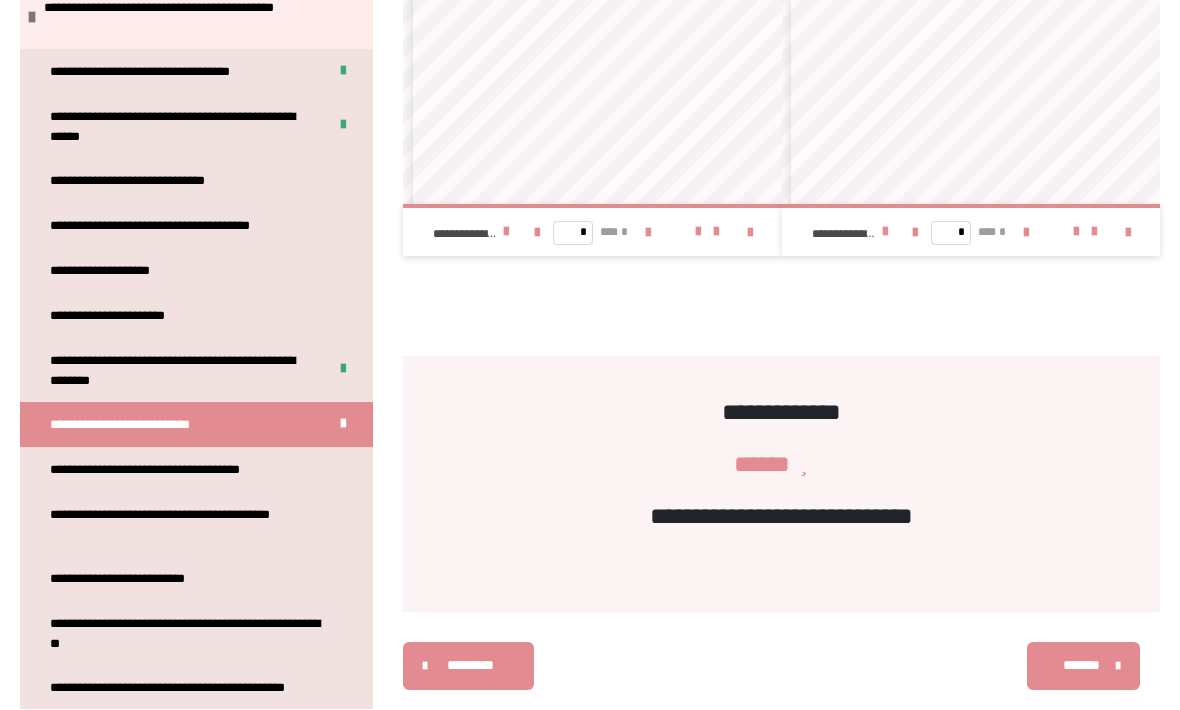 click on "**********" at bounding box center [175, 470] 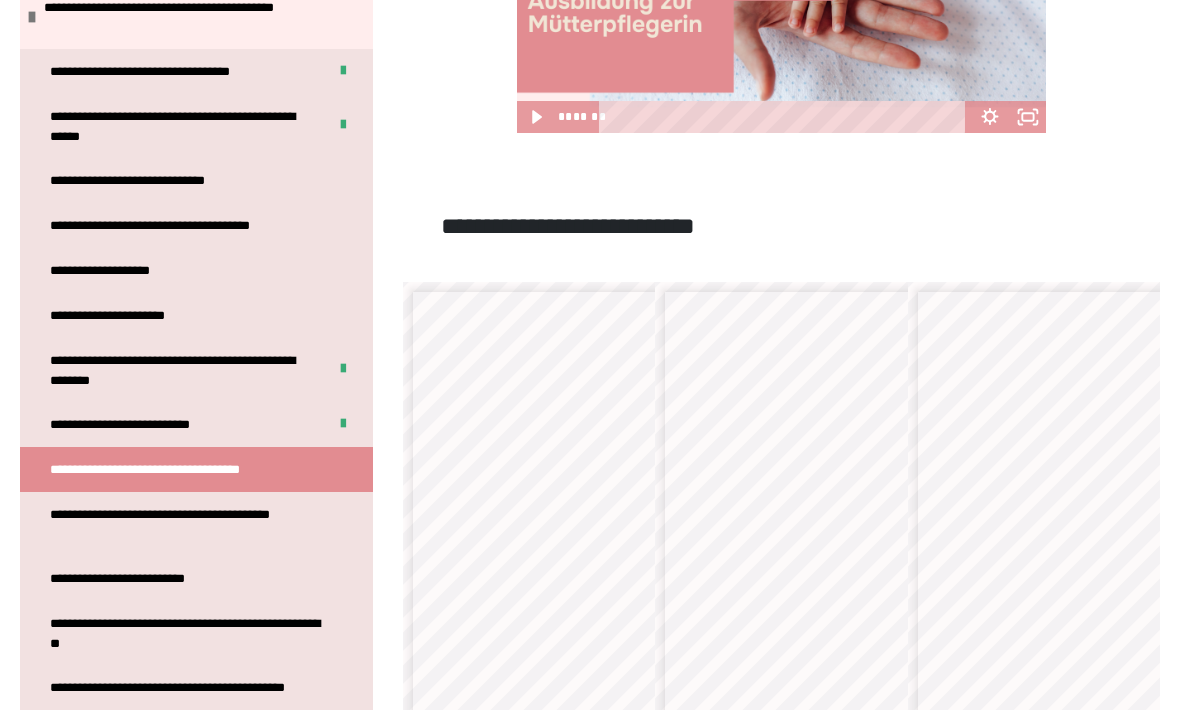 scroll, scrollTop: 708, scrollLeft: 0, axis: vertical 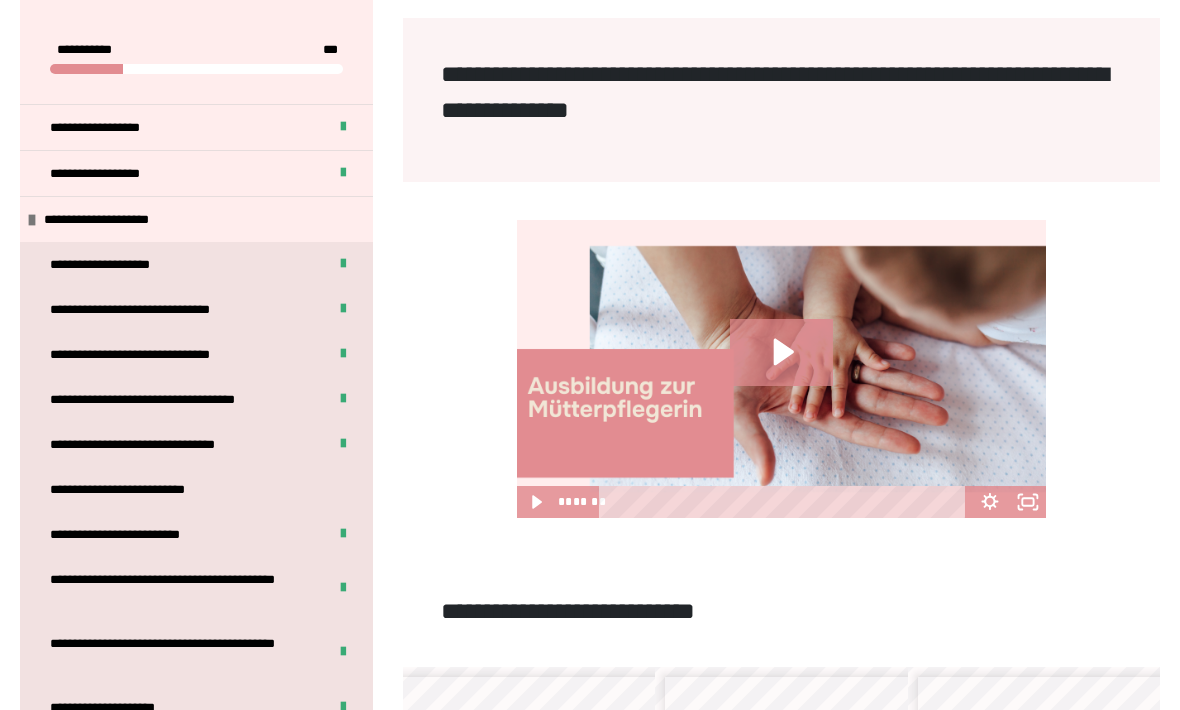 click 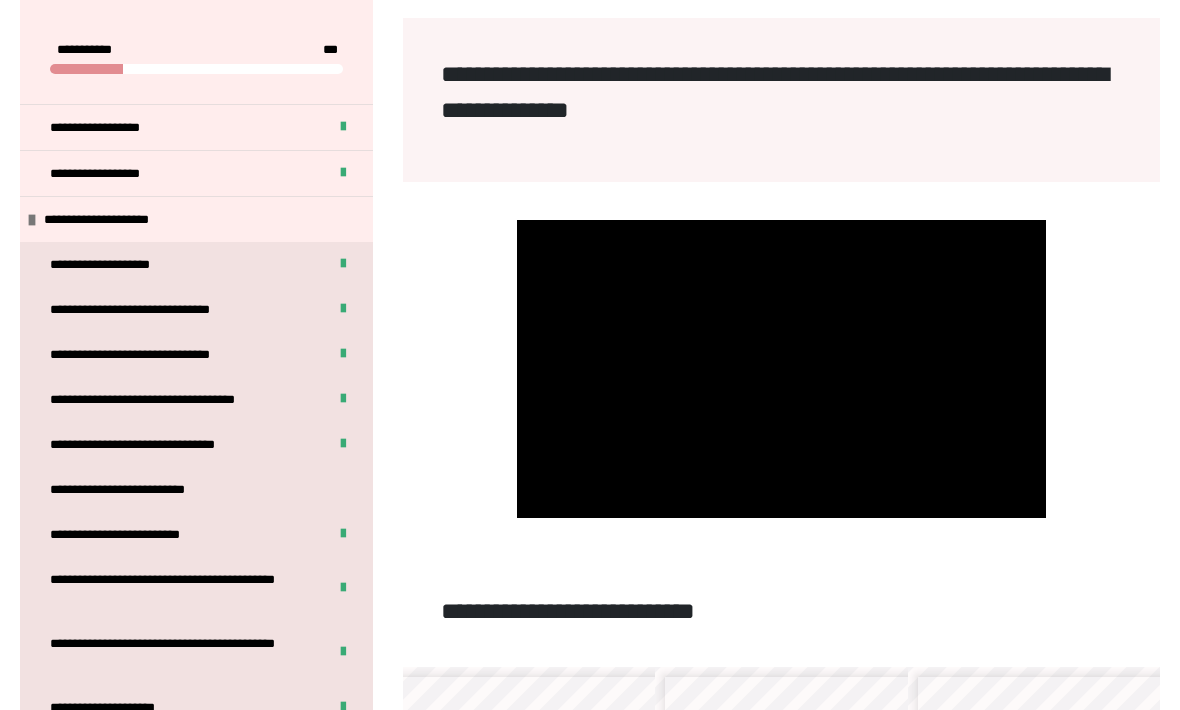 click at bounding box center (782, 369) 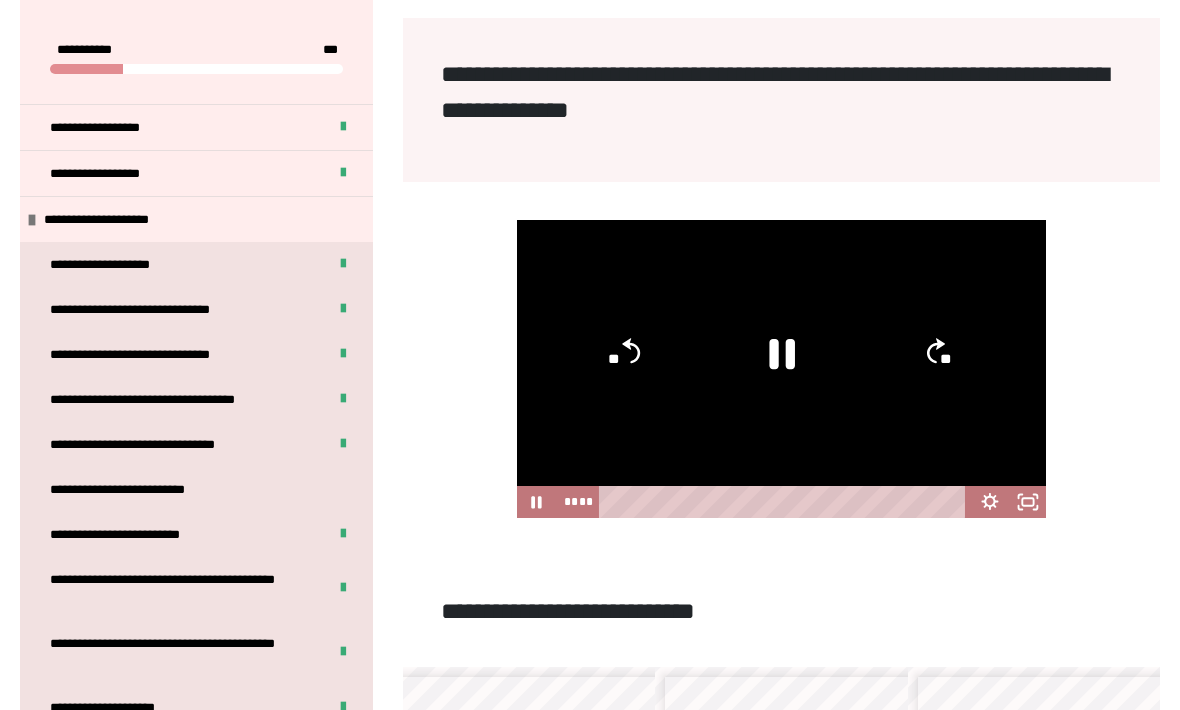 click 